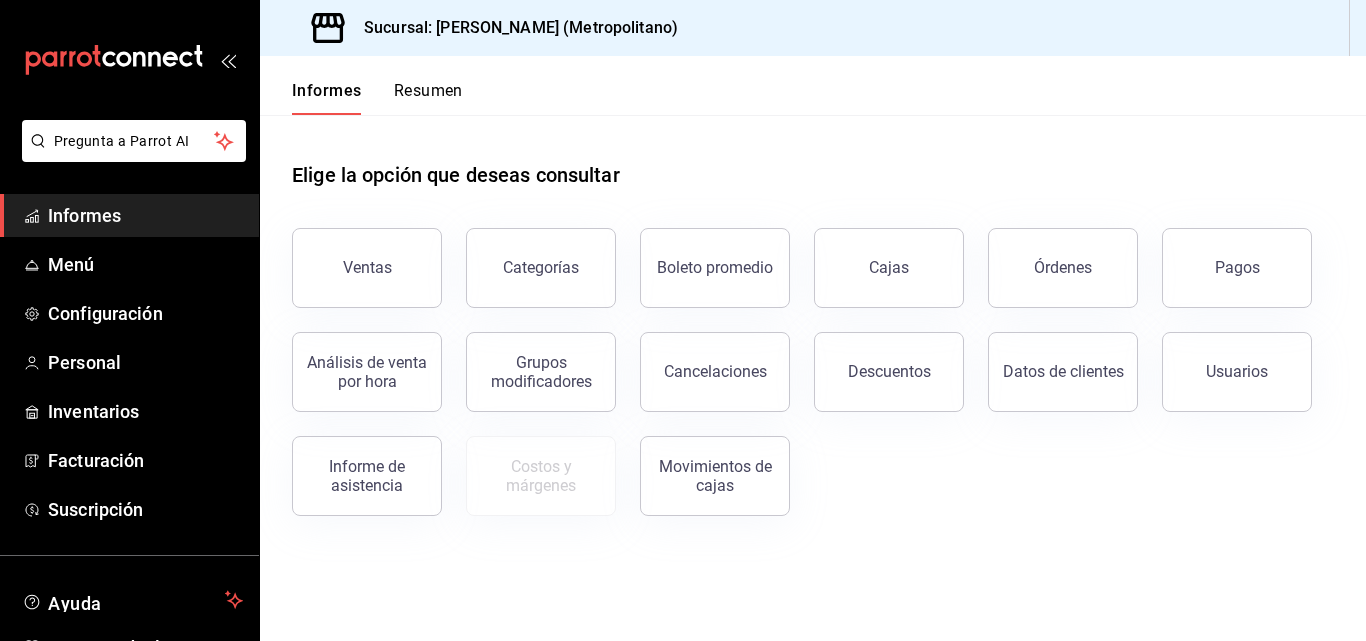 scroll, scrollTop: 0, scrollLeft: 0, axis: both 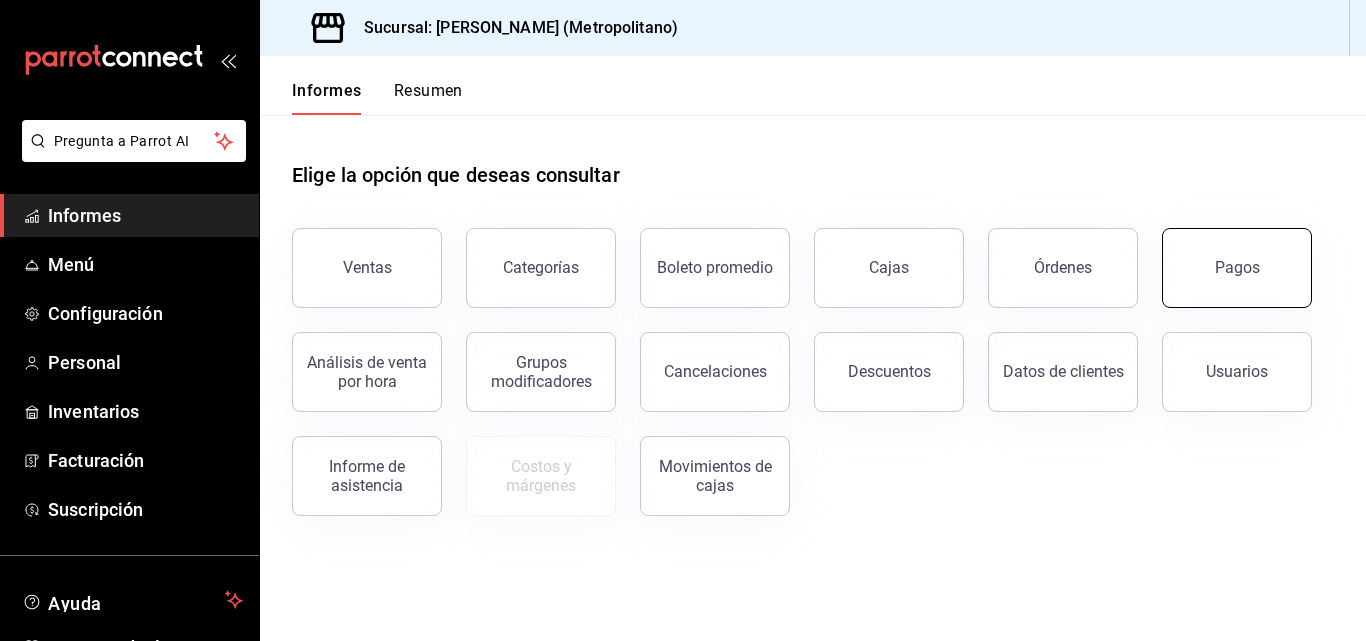 click on "Pagos" at bounding box center [1237, 268] 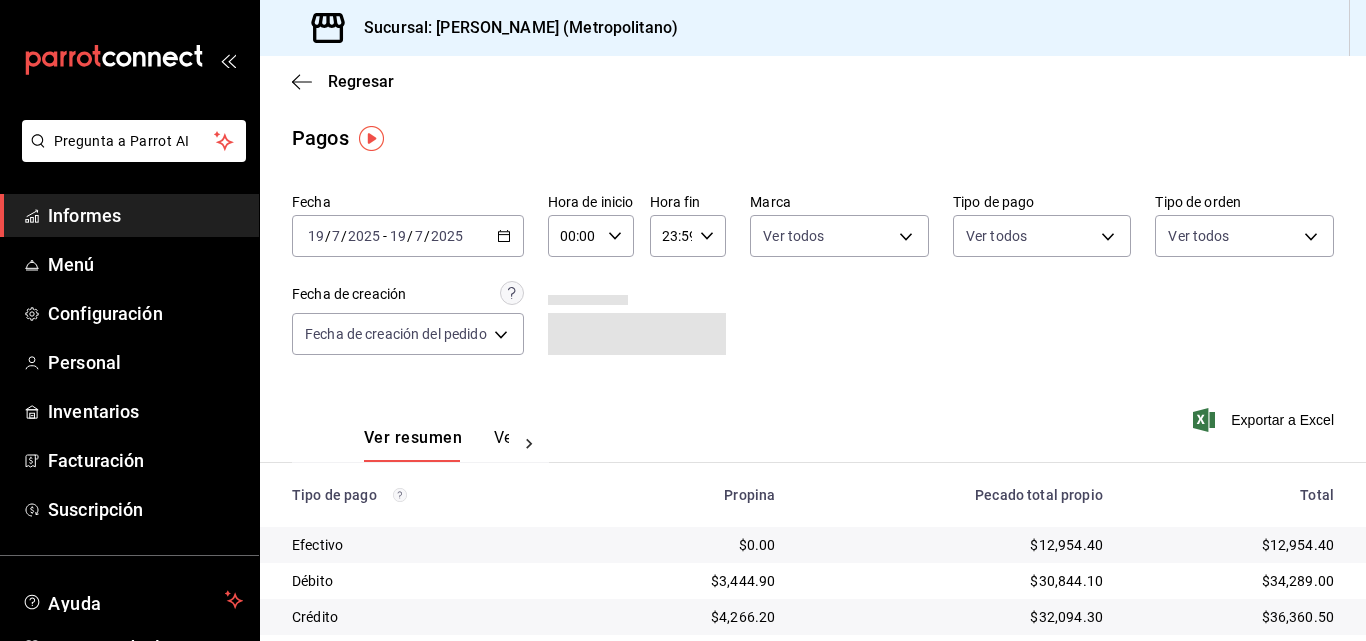 click on "[DATE] [DATE] - [DATE] [DATE]" at bounding box center (408, 236) 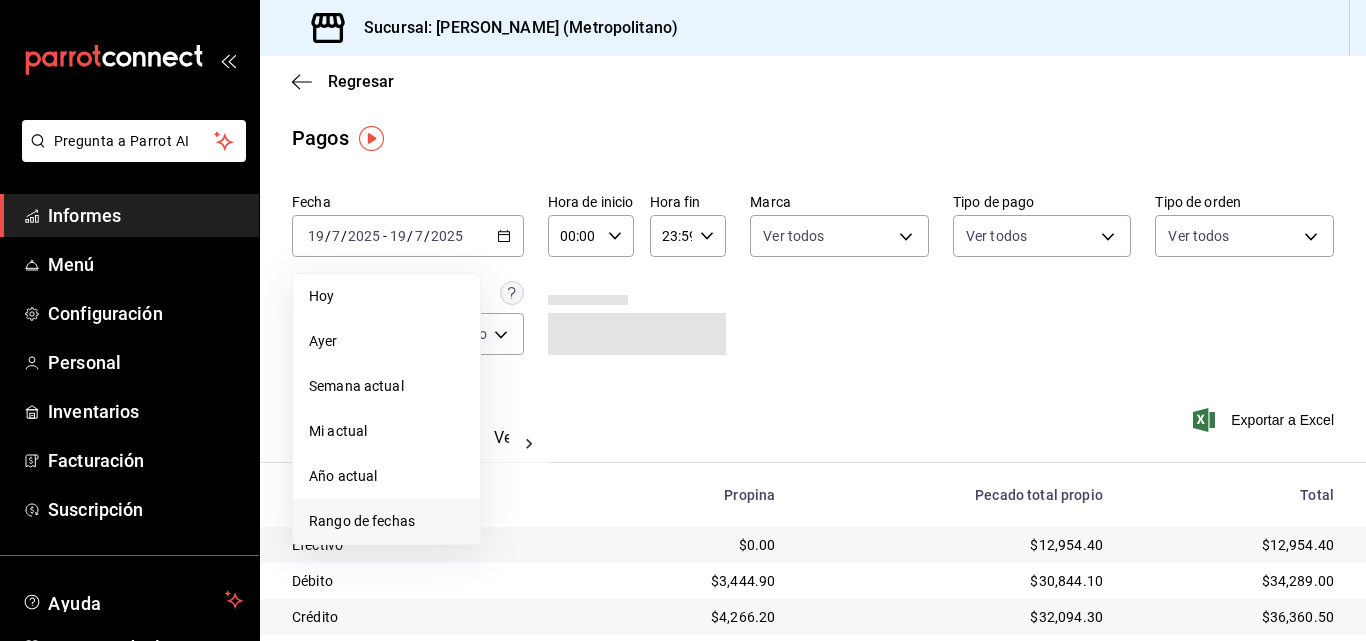 click on "Rango de fechas" at bounding box center (386, 521) 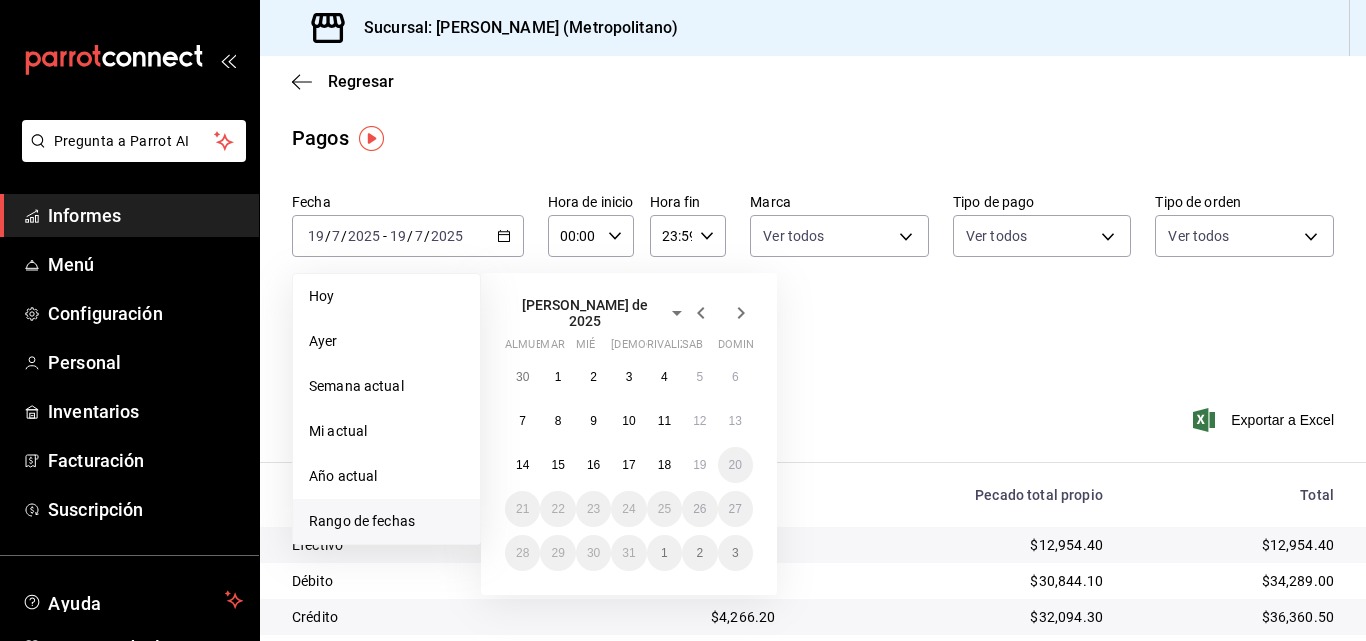 click on "Rango de fechas" at bounding box center (362, 521) 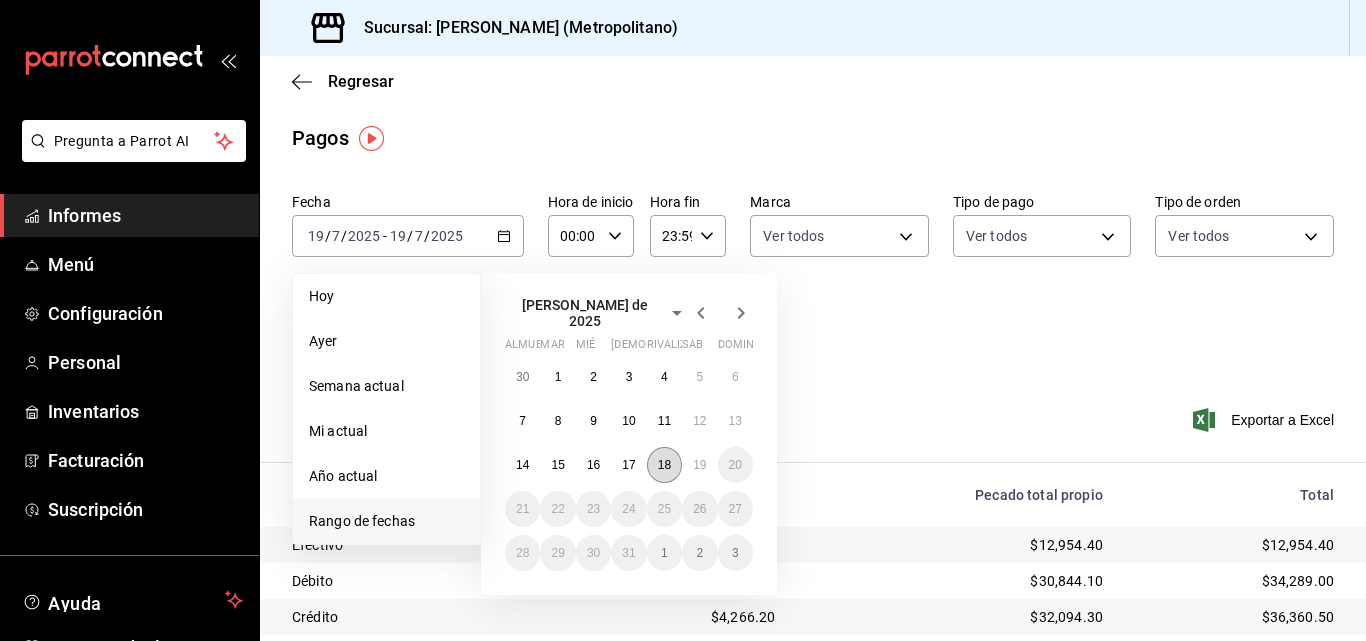 click on "18" at bounding box center [664, 465] 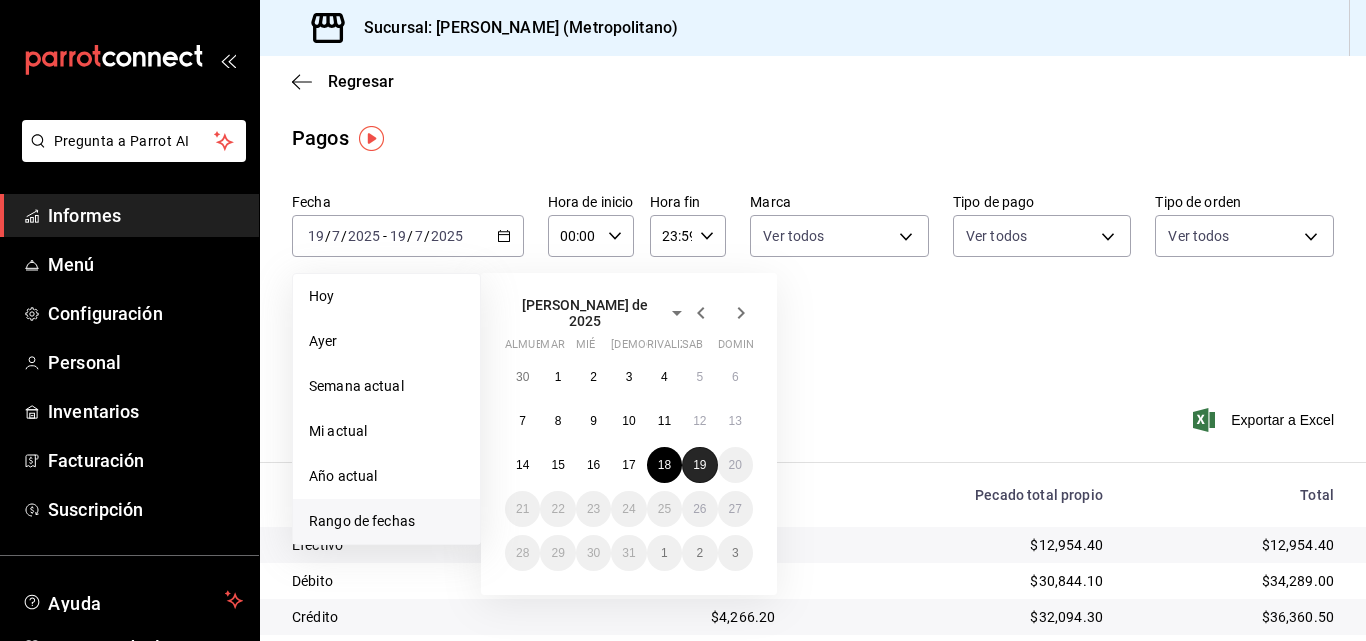 click on "19" at bounding box center [699, 465] 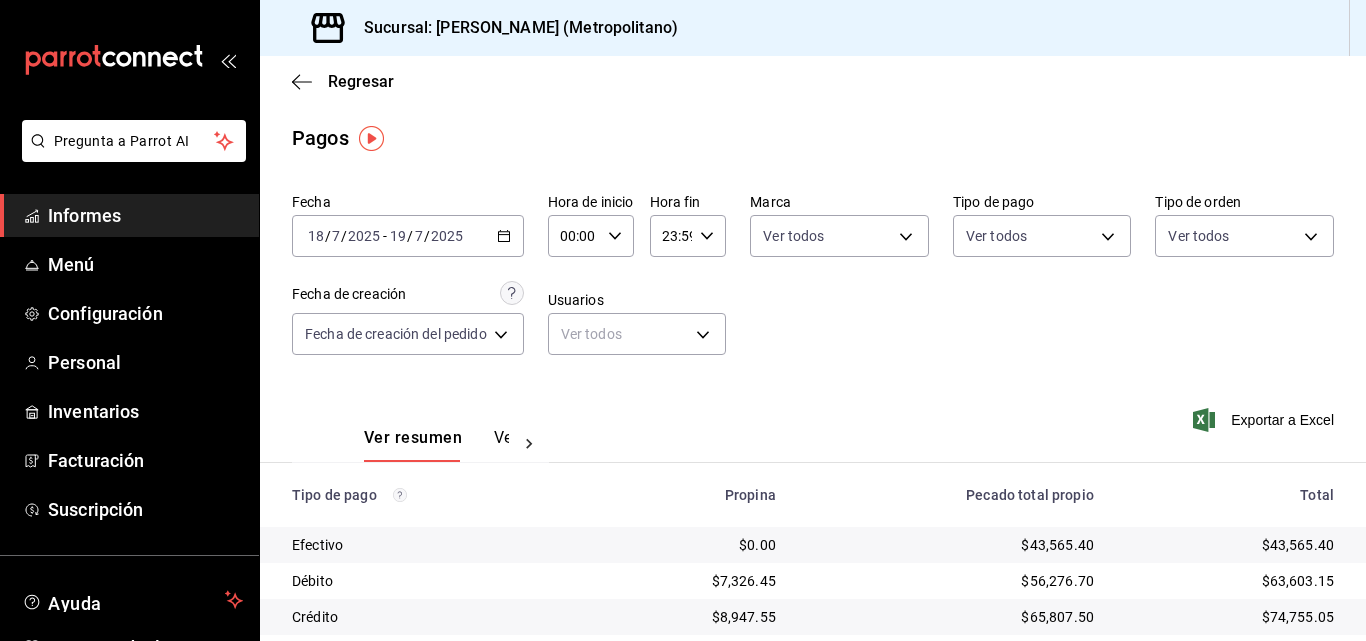 click 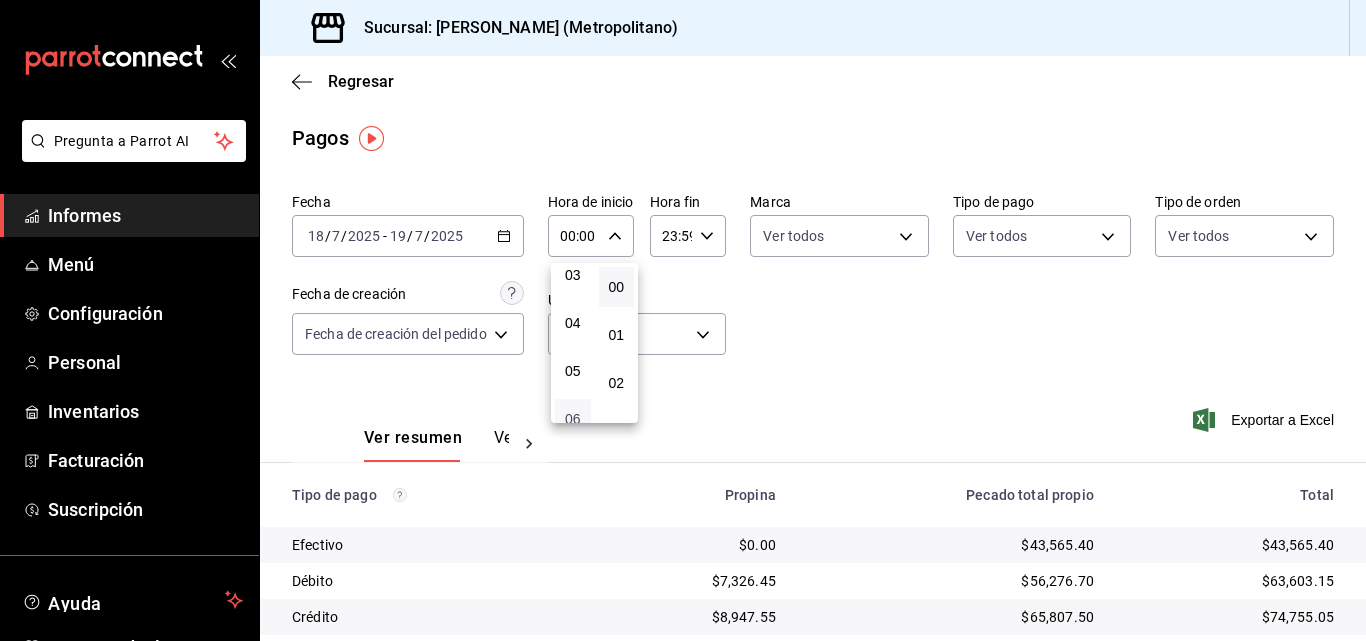 scroll, scrollTop: 200, scrollLeft: 0, axis: vertical 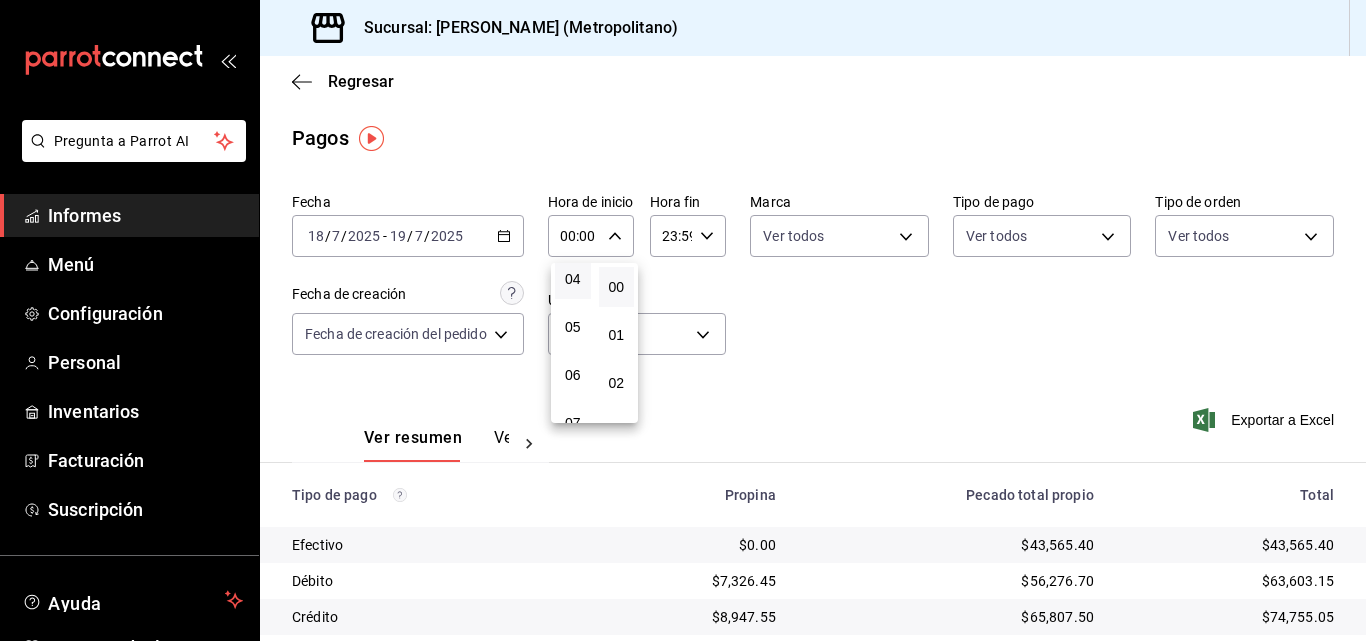 click on "04" at bounding box center (573, 279) 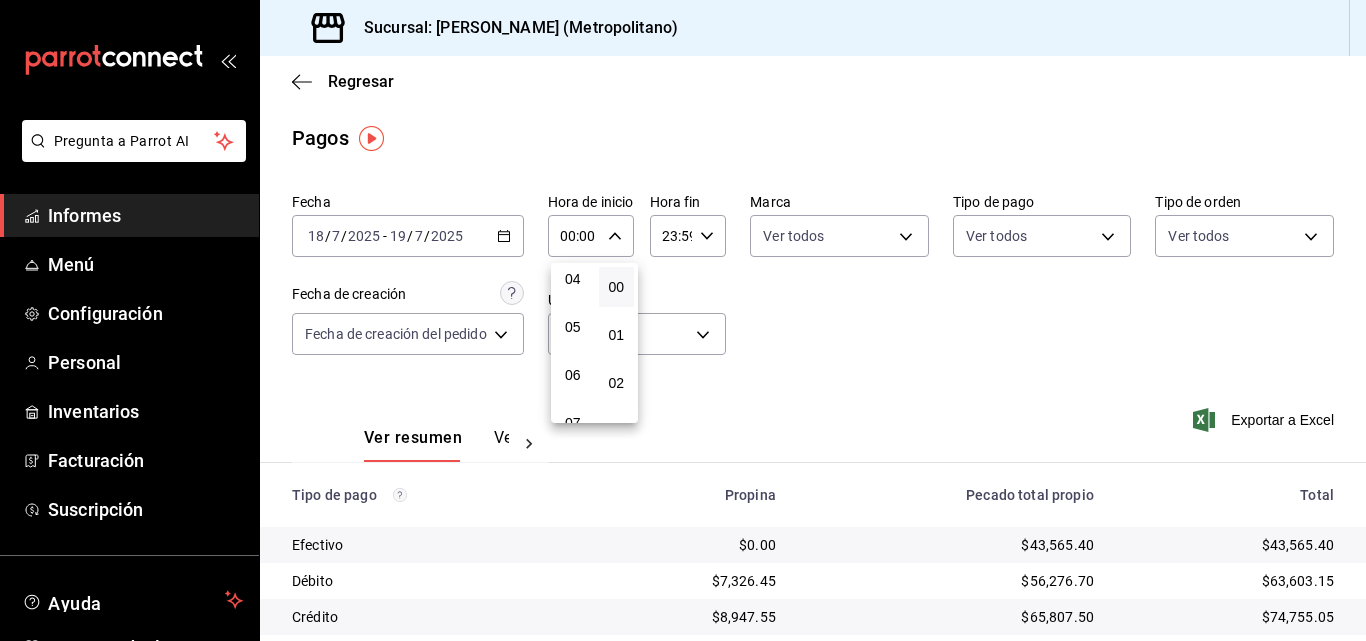 type on "04:00" 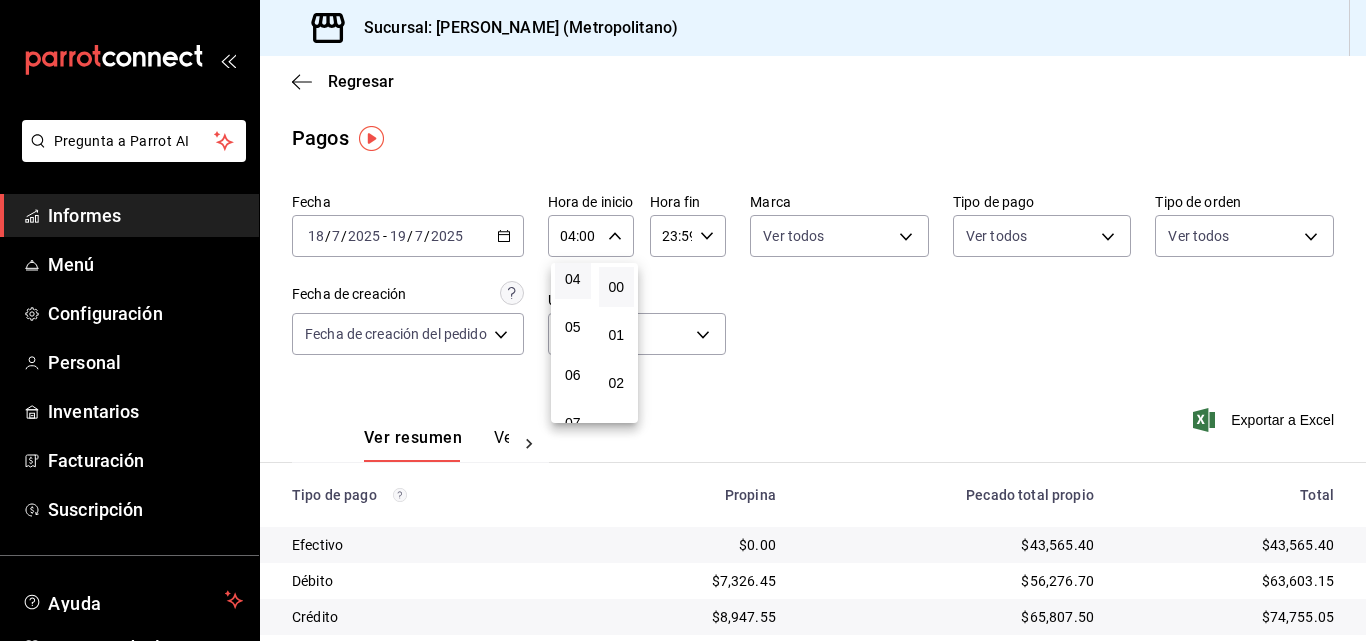 click at bounding box center [683, 320] 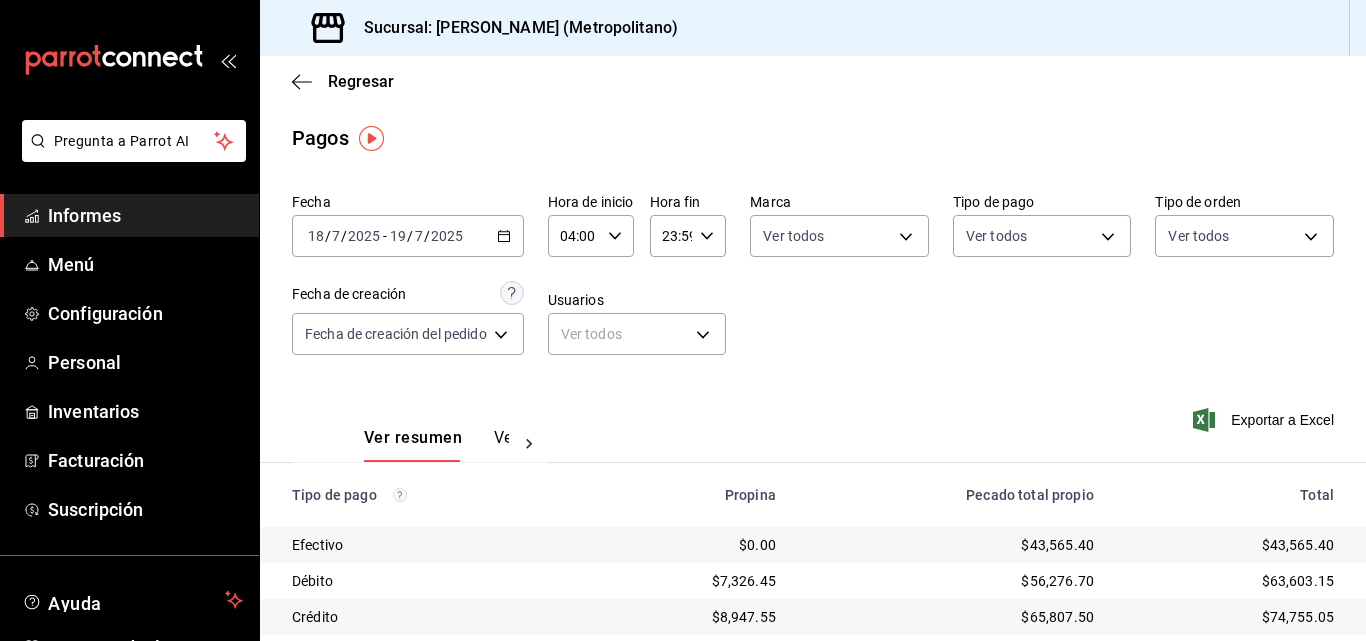 click 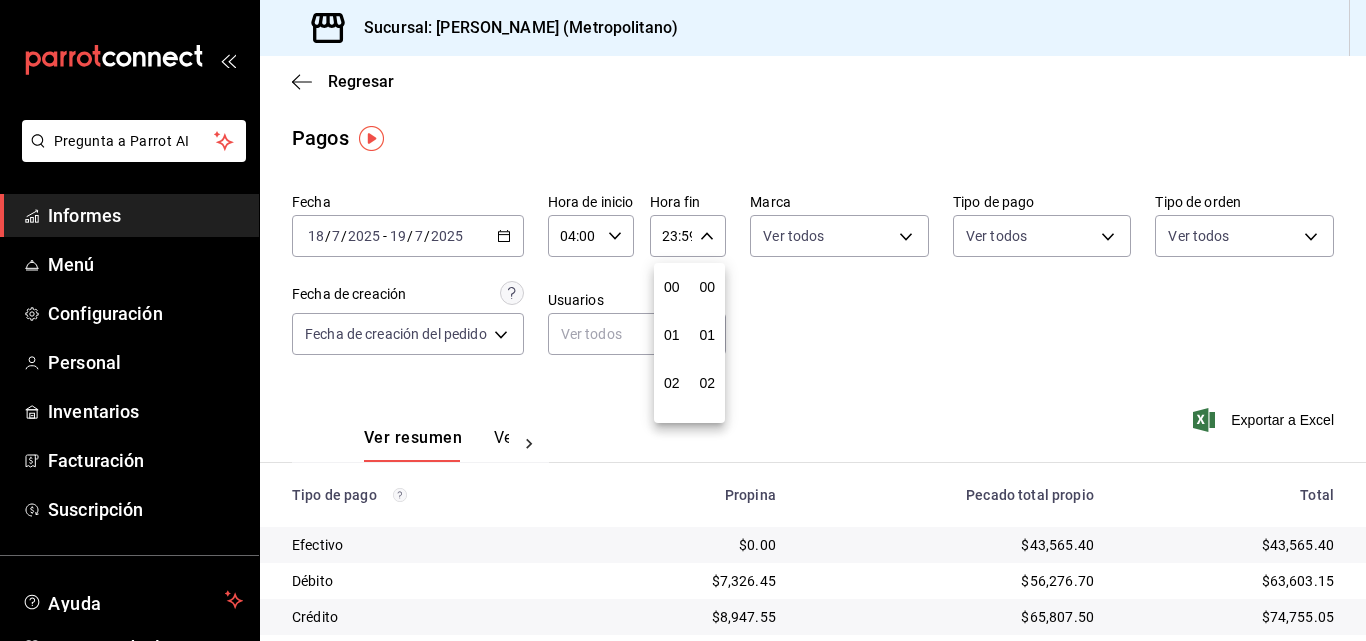 scroll, scrollTop: 992, scrollLeft: 0, axis: vertical 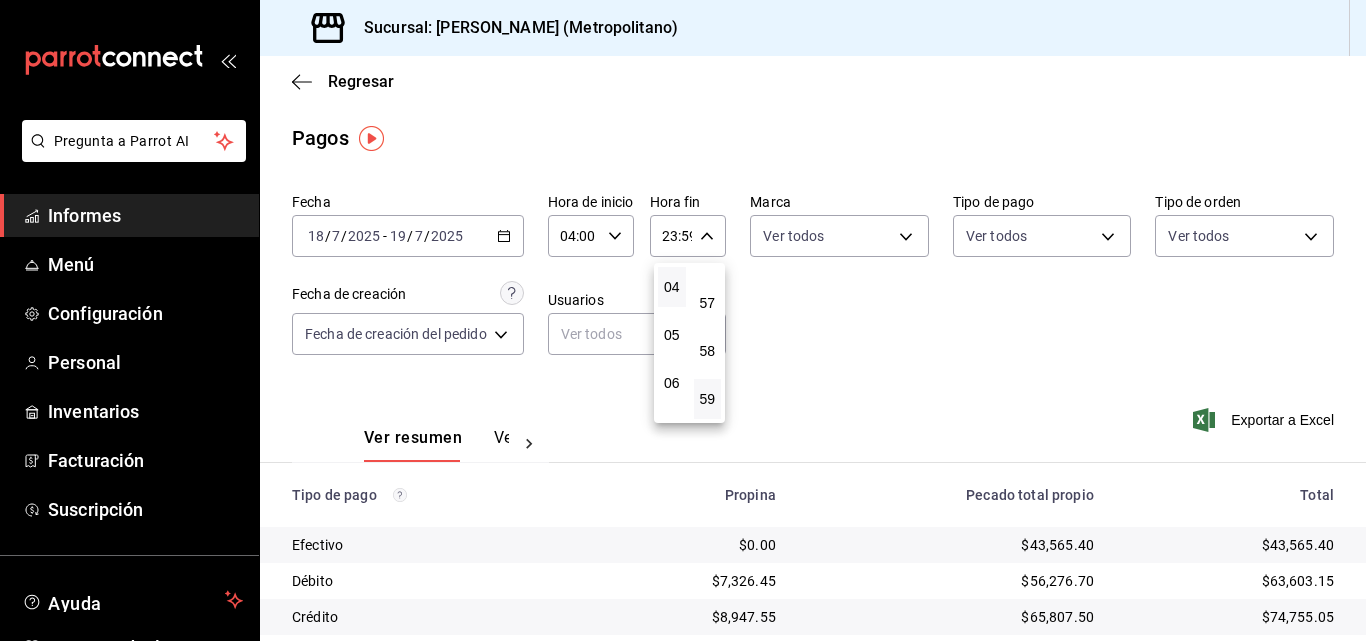 click on "04" at bounding box center [672, 287] 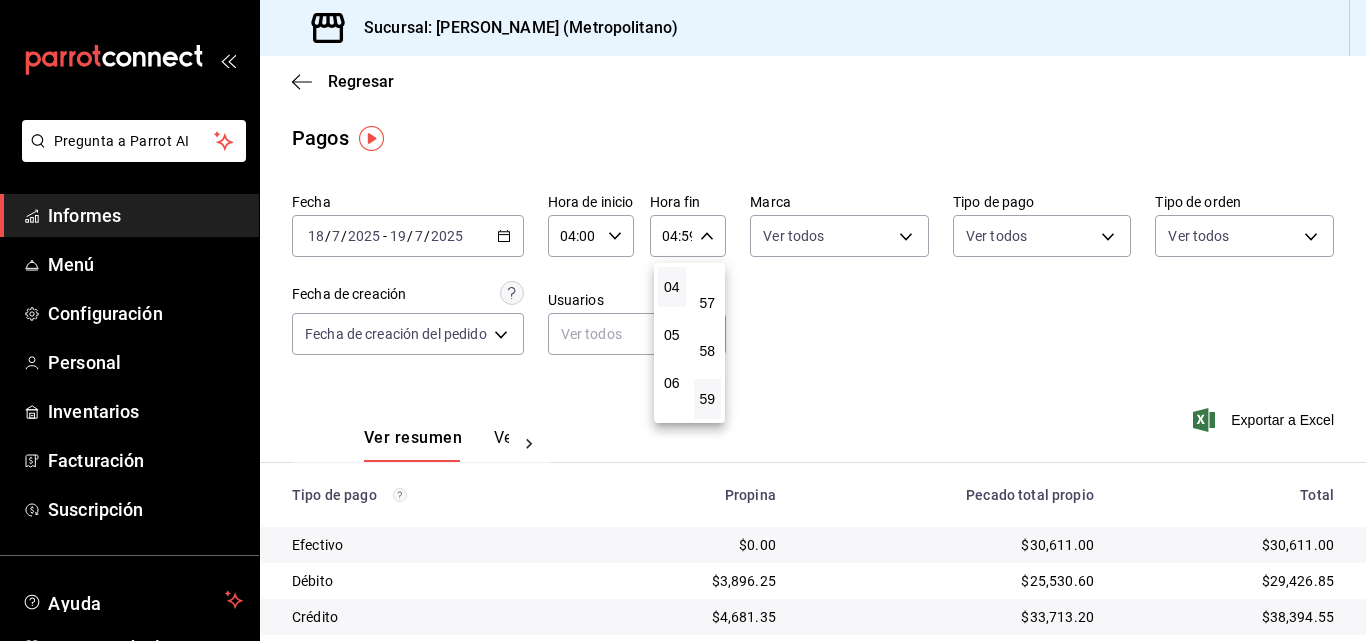 click at bounding box center (683, 320) 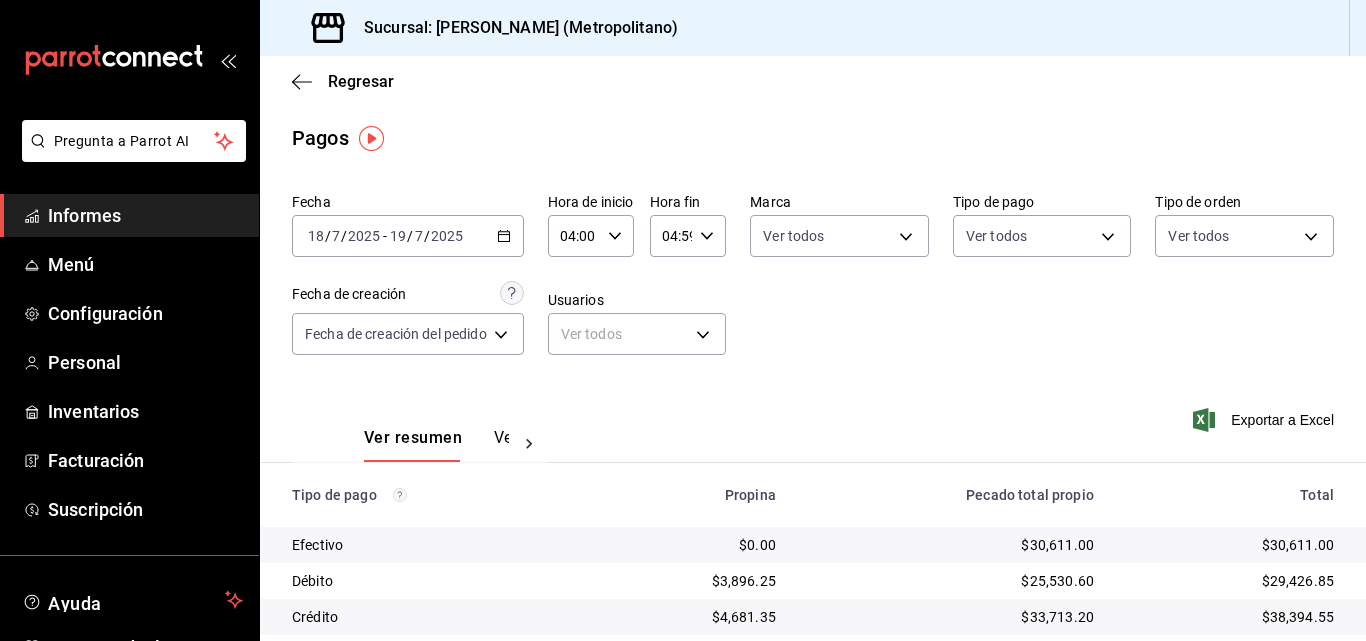 click 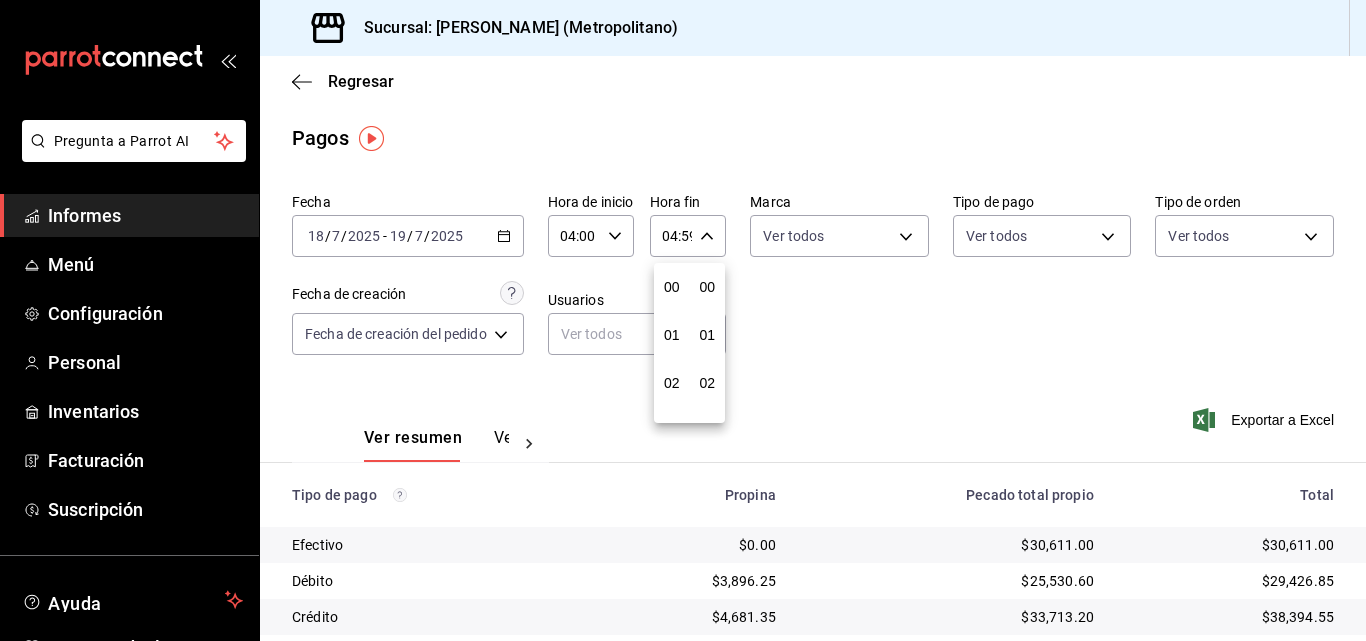 scroll, scrollTop: 192, scrollLeft: 0, axis: vertical 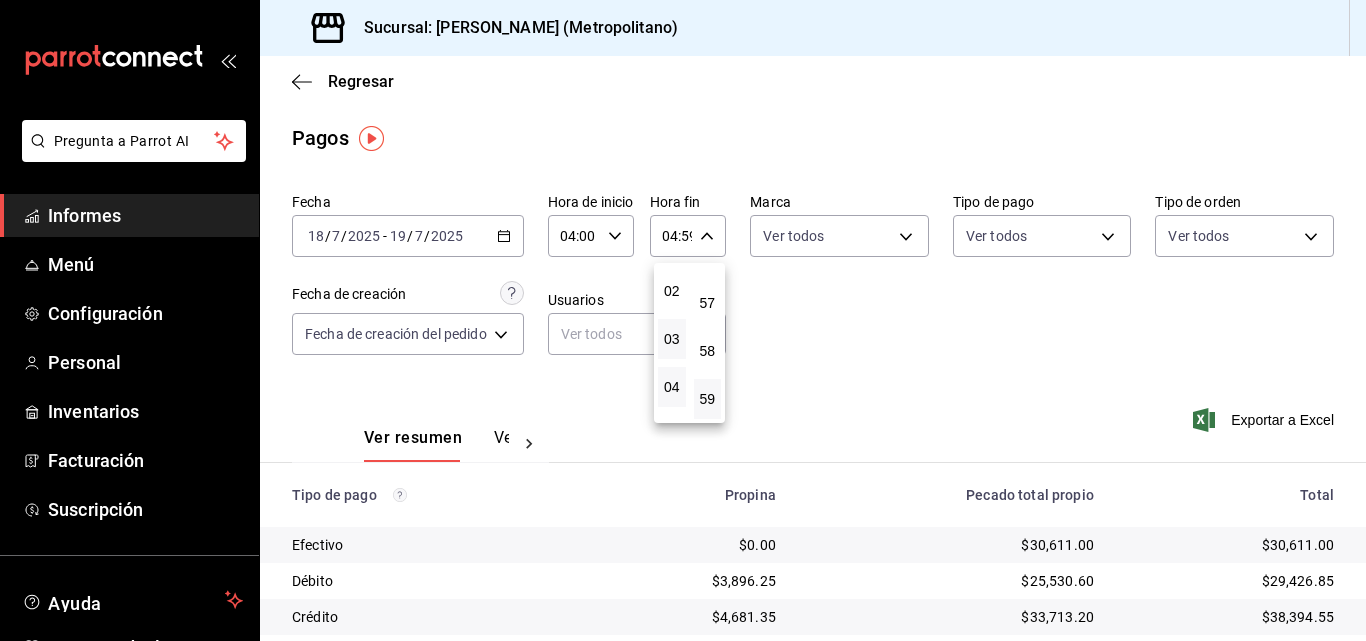 click on "03" at bounding box center [672, 339] 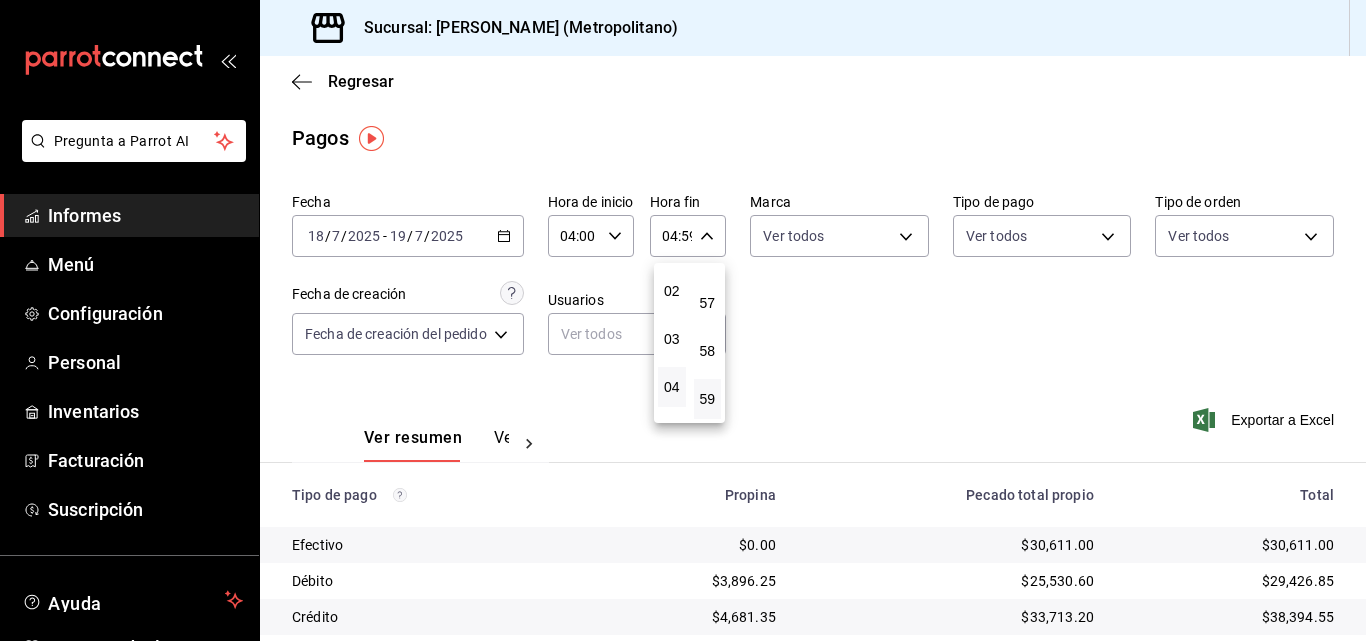 type on "03:59" 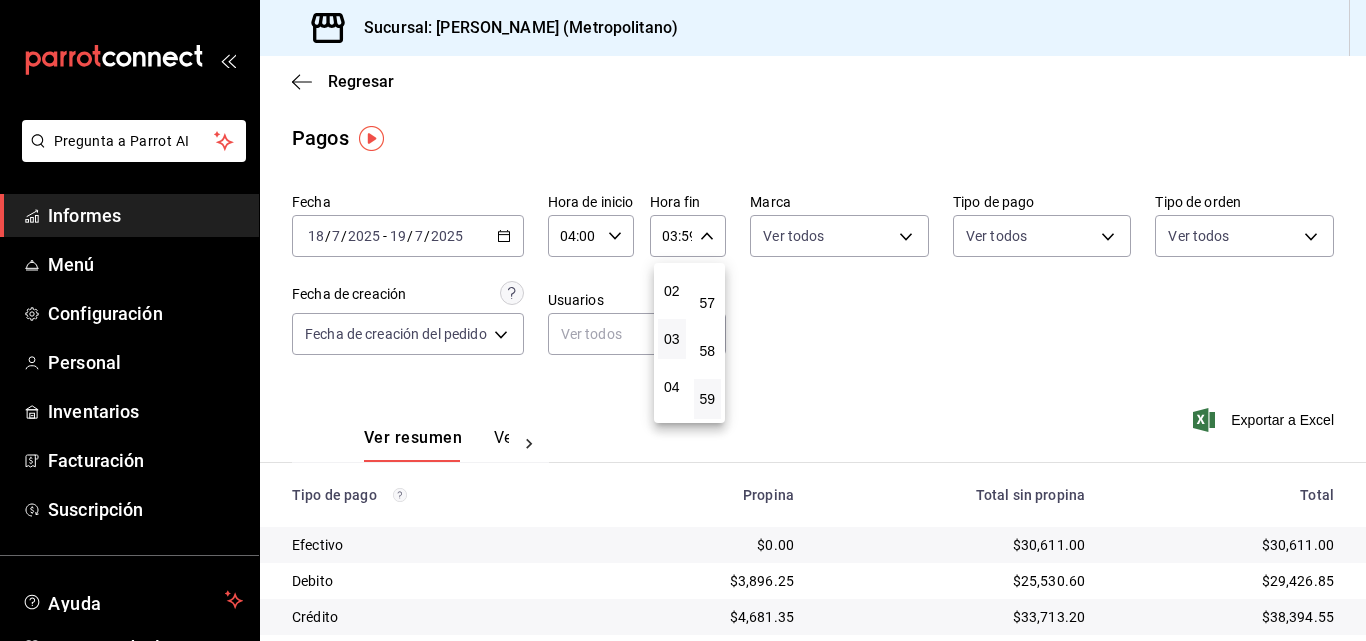 click at bounding box center [683, 320] 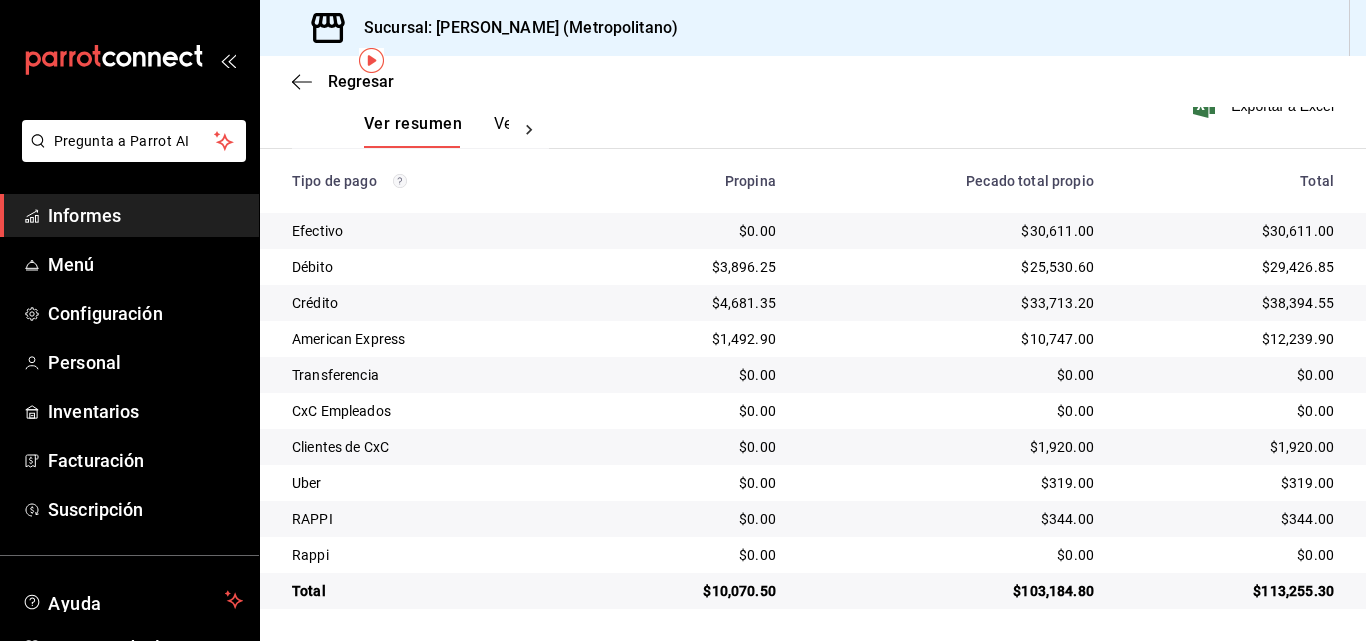 scroll, scrollTop: 0, scrollLeft: 0, axis: both 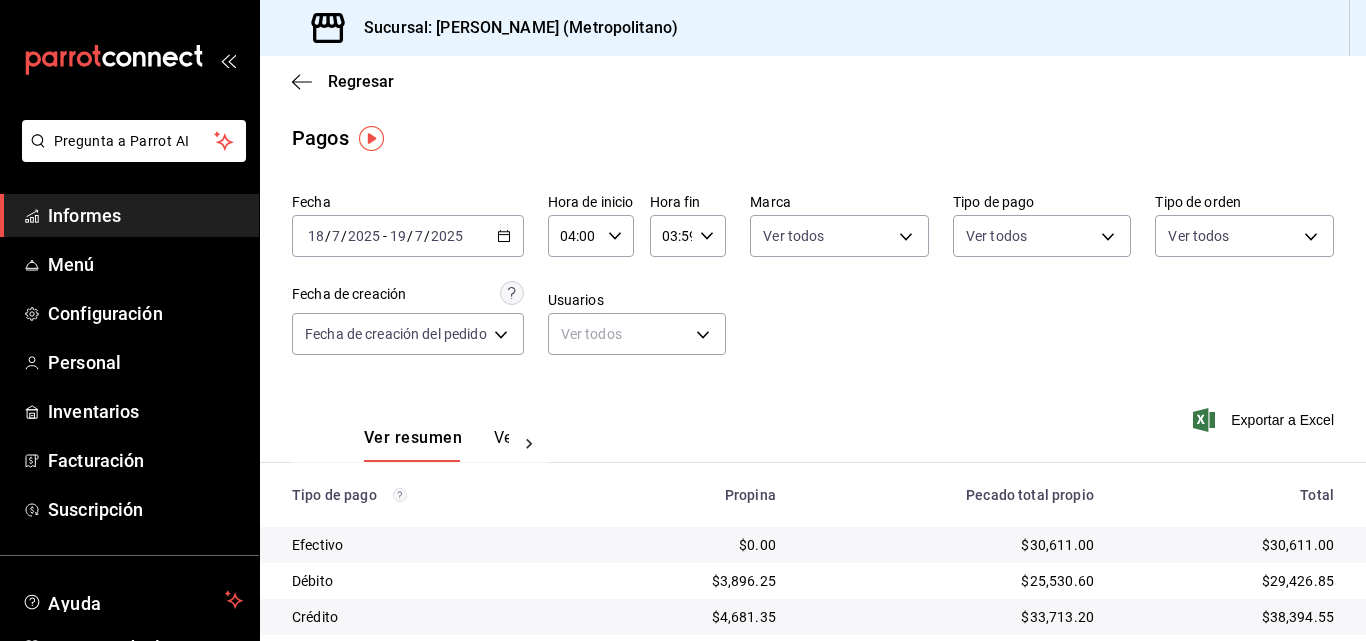 click on "[DATE] [DATE] - [DATE] [DATE]" at bounding box center (408, 236) 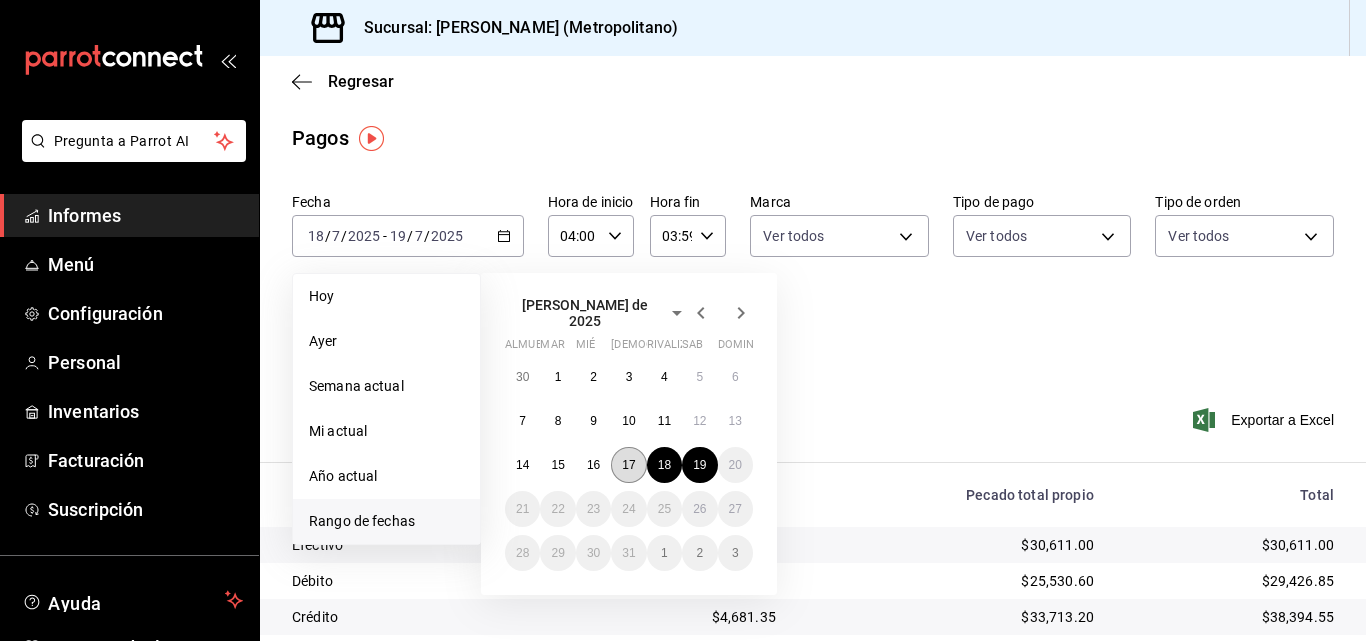 click on "17" at bounding box center [628, 465] 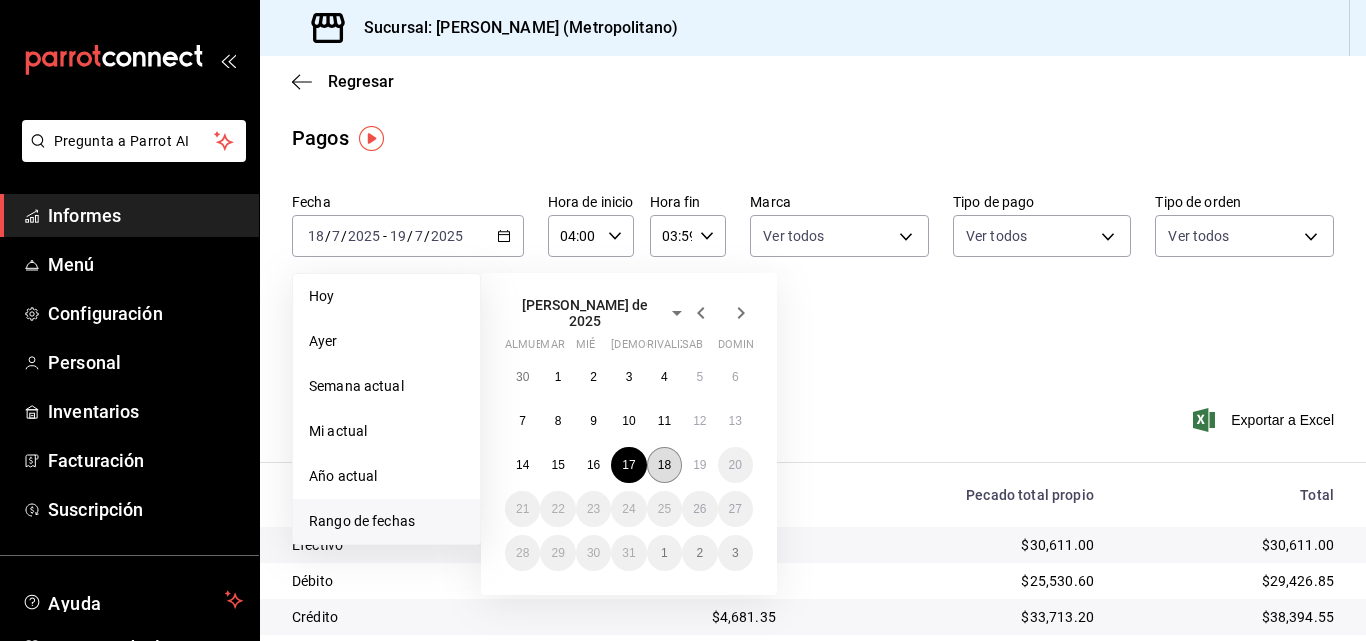 click on "18" at bounding box center [664, 465] 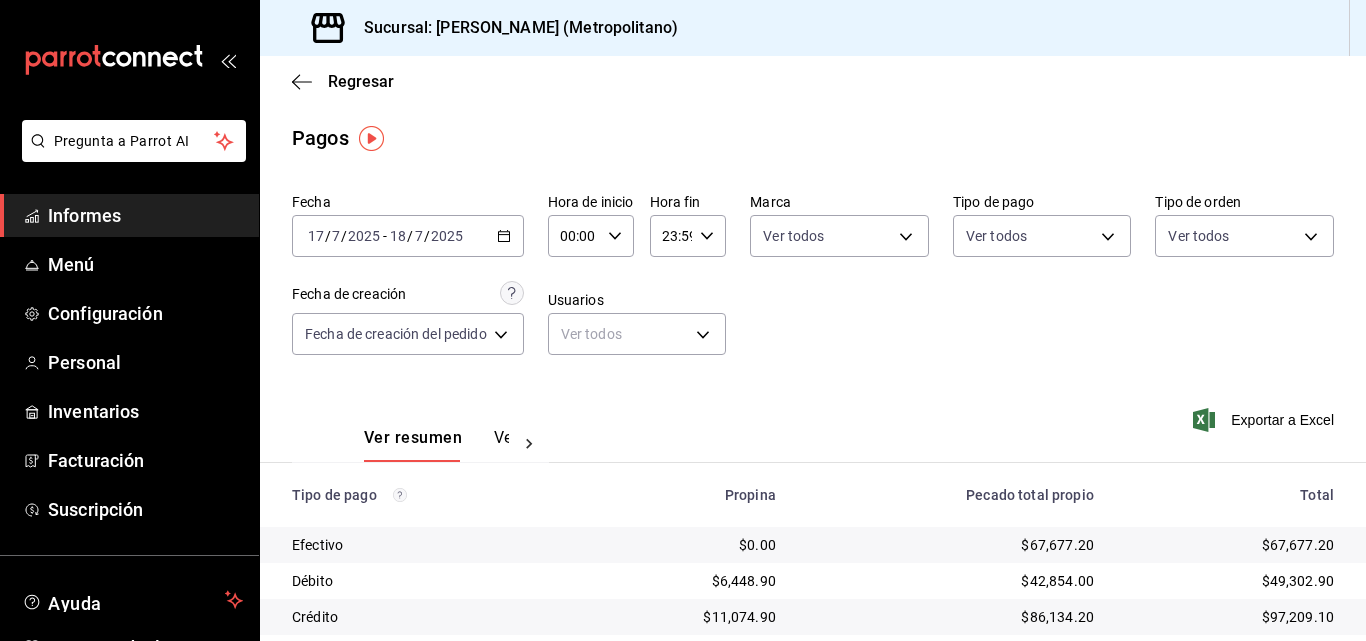 click on "00:00 Hora de inicio" at bounding box center (591, 236) 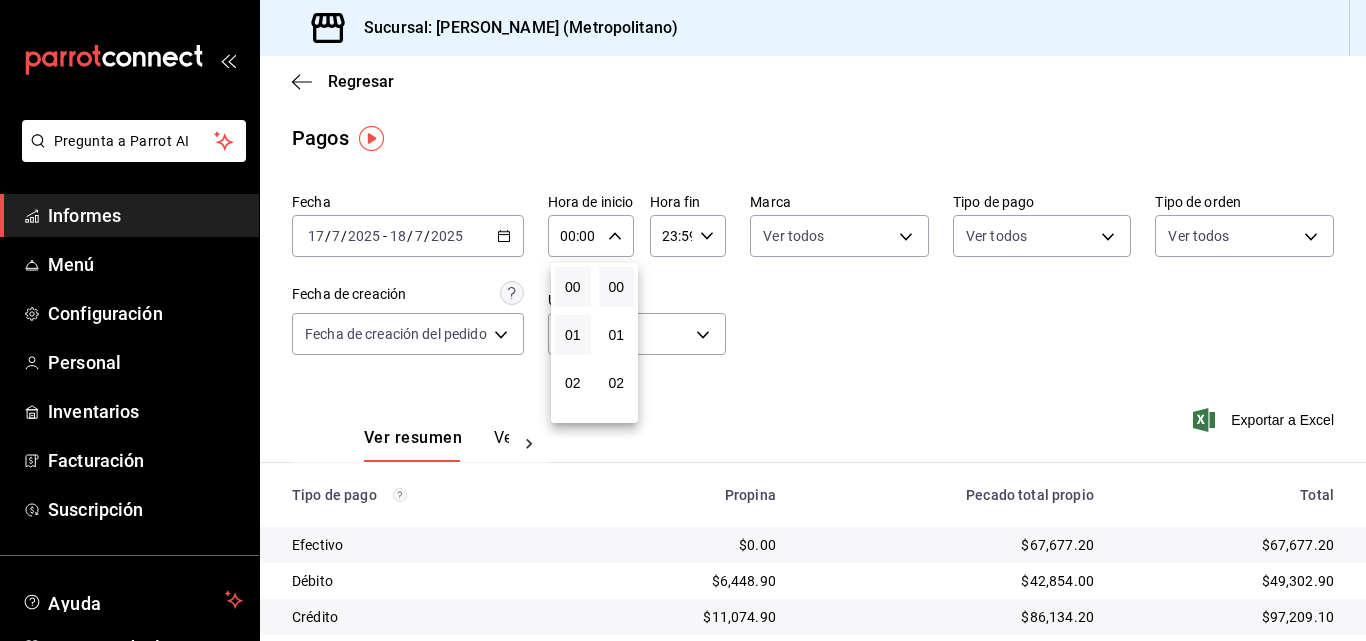 scroll, scrollTop: 100, scrollLeft: 0, axis: vertical 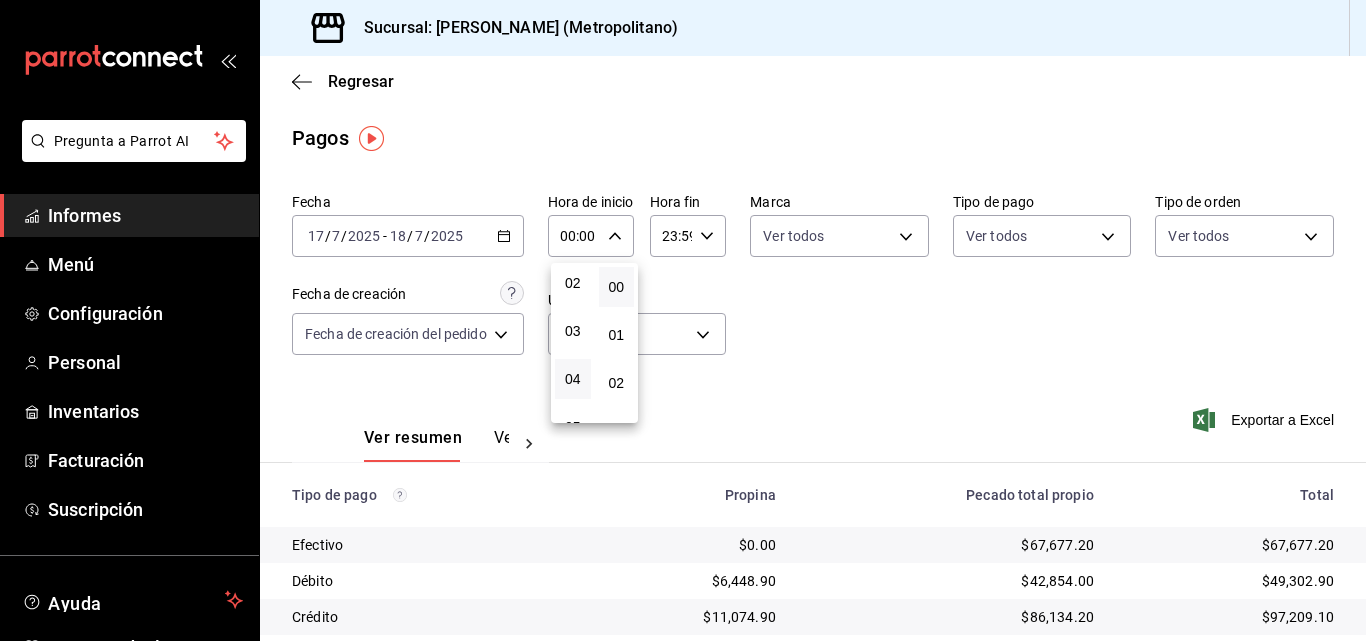 click on "04" at bounding box center (573, 379) 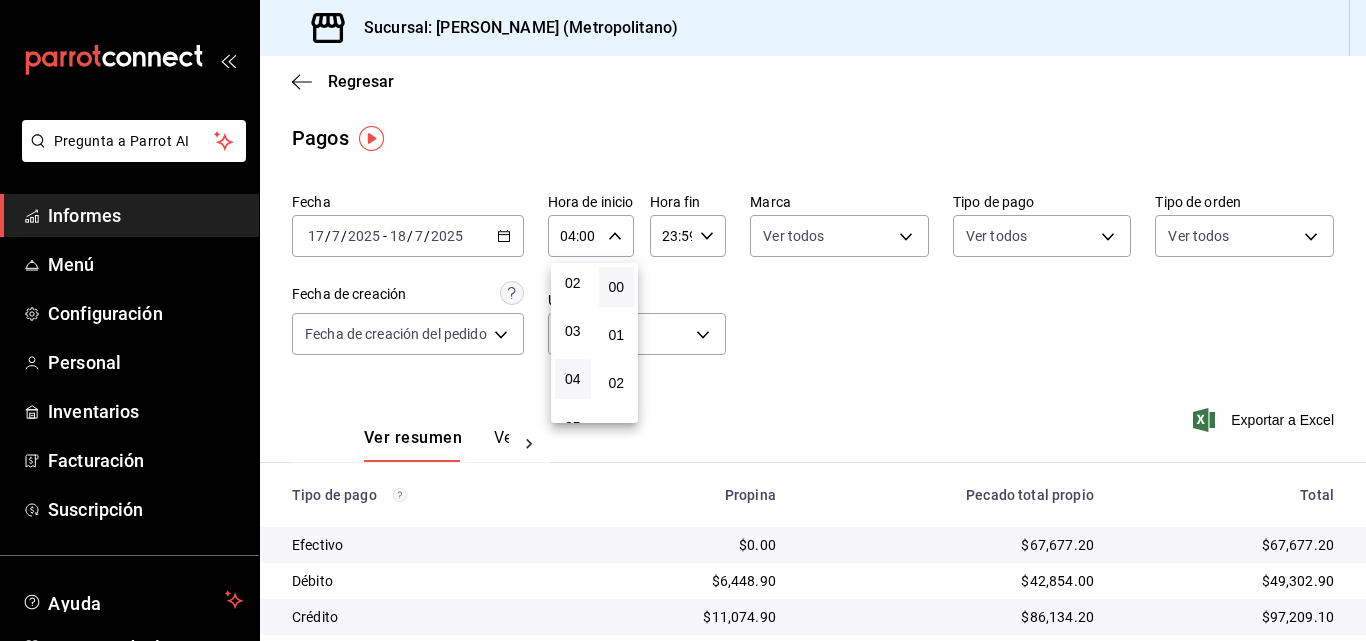 click at bounding box center (683, 320) 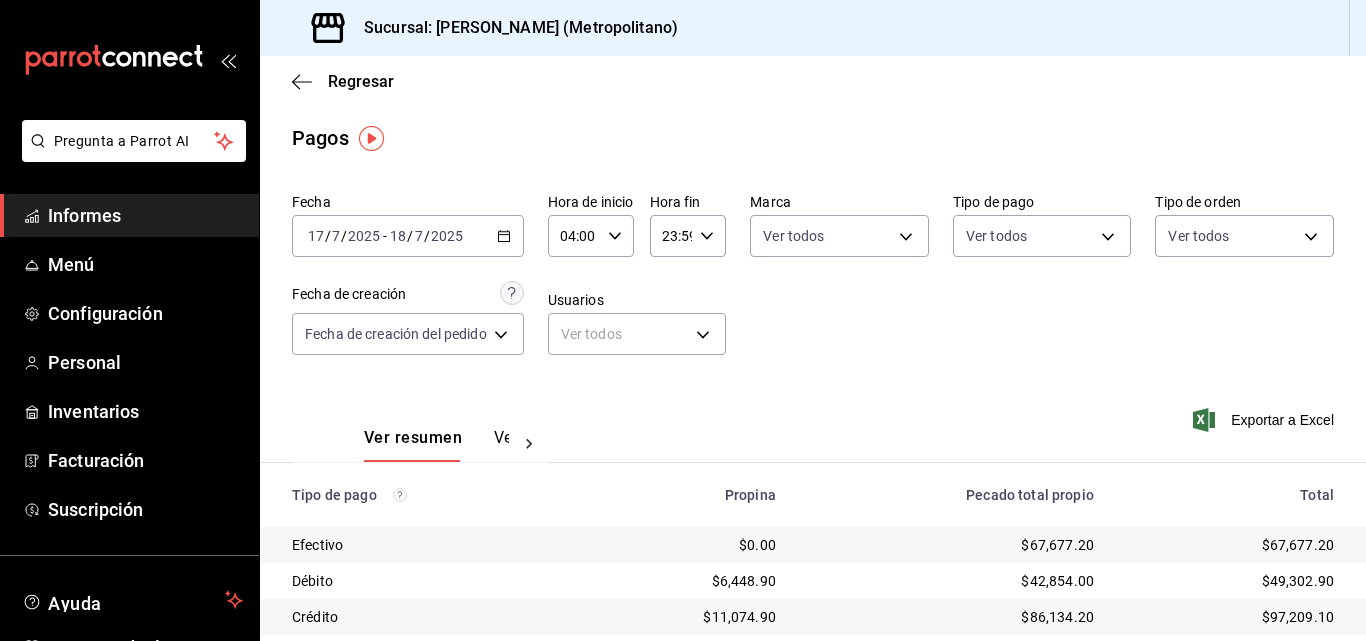 click 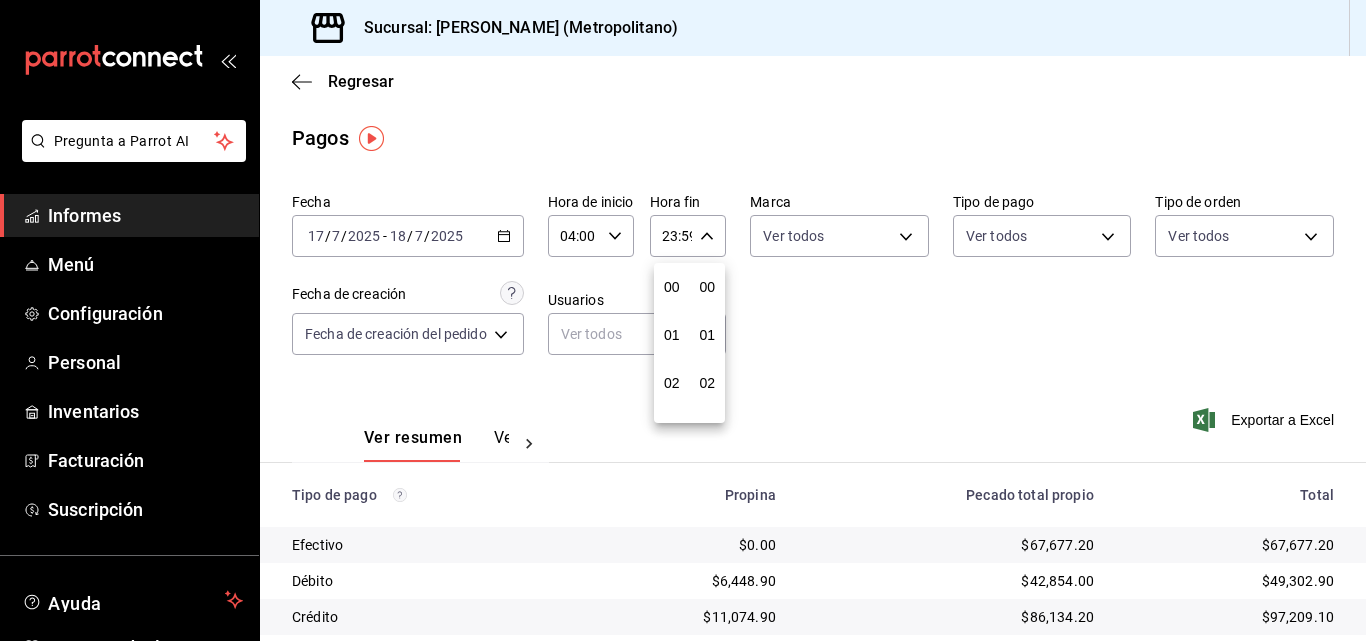 scroll, scrollTop: 992, scrollLeft: 0, axis: vertical 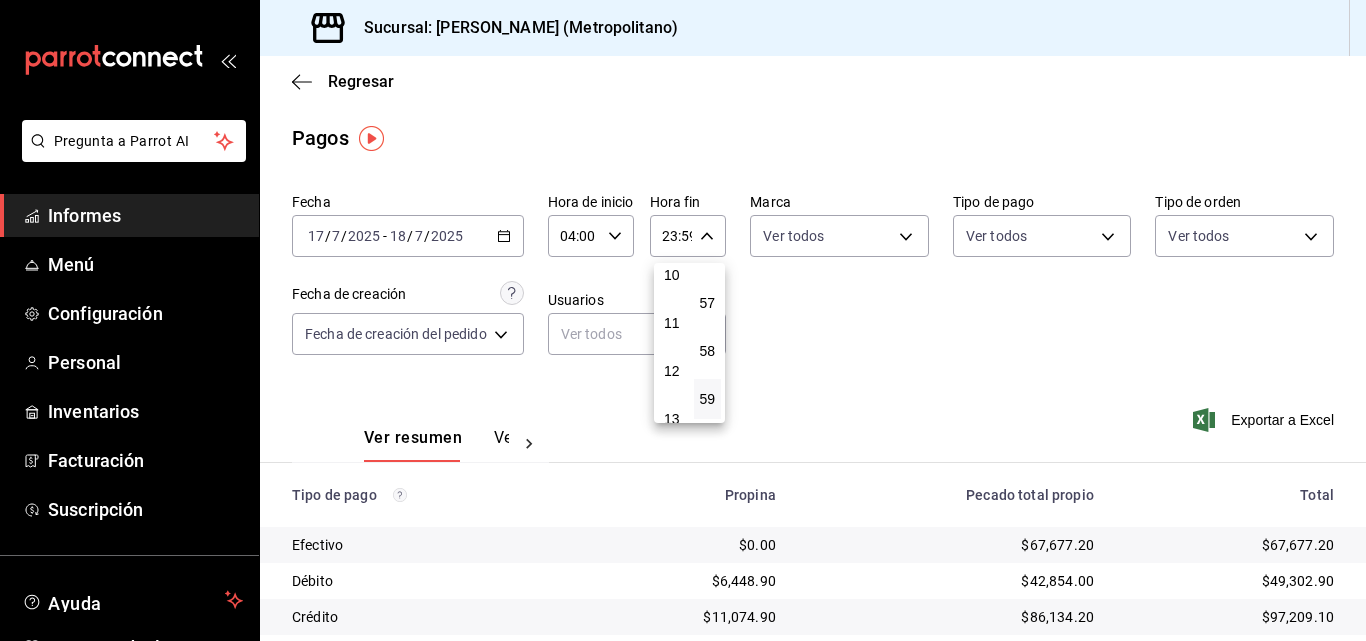click at bounding box center (683, 320) 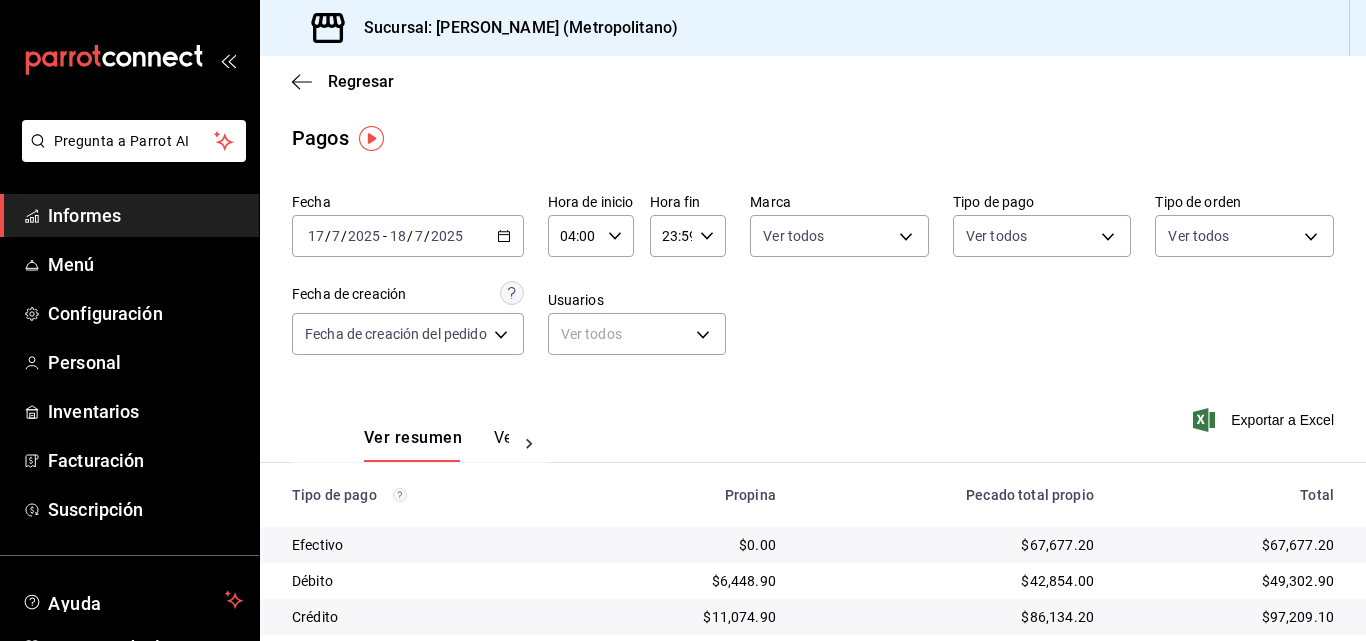click 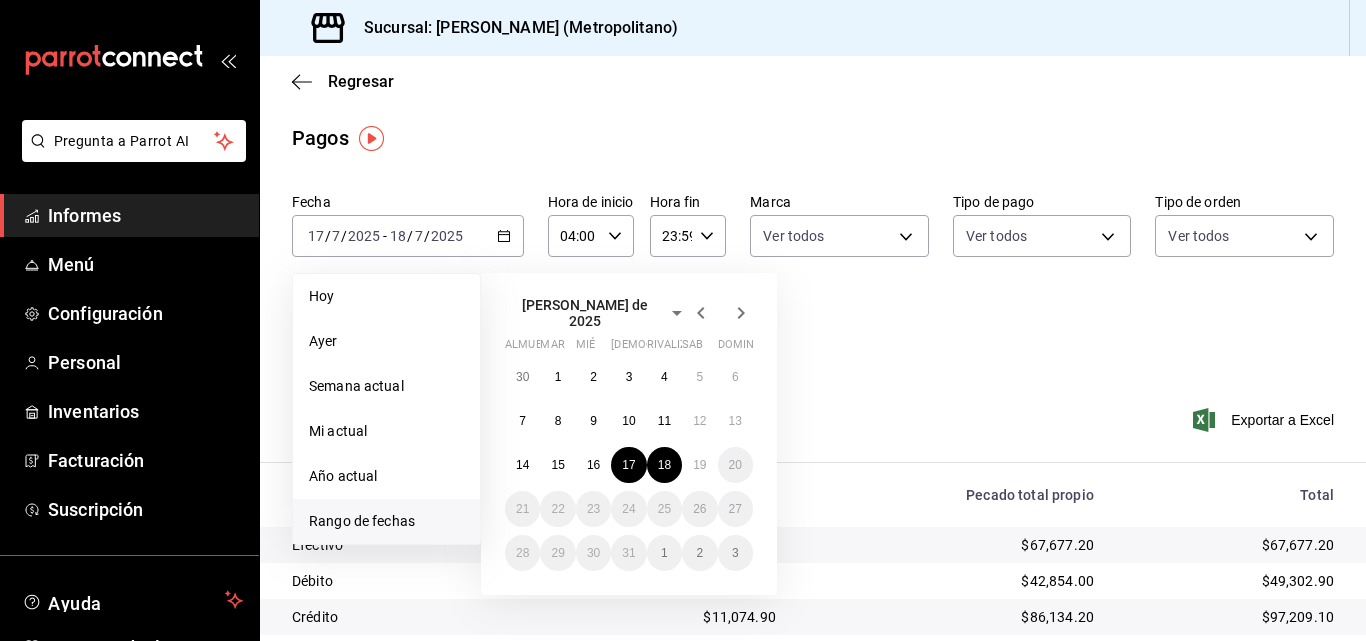 click on "Rango de fechas" at bounding box center (386, 521) 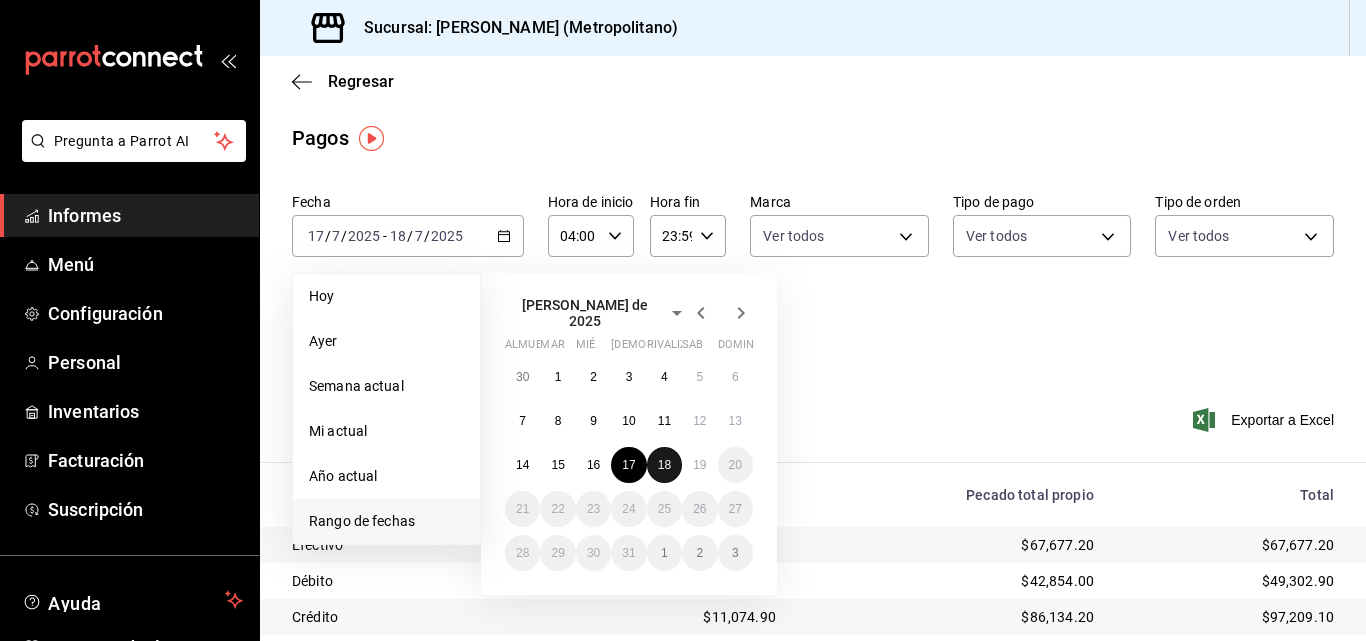 click on "18" at bounding box center (664, 465) 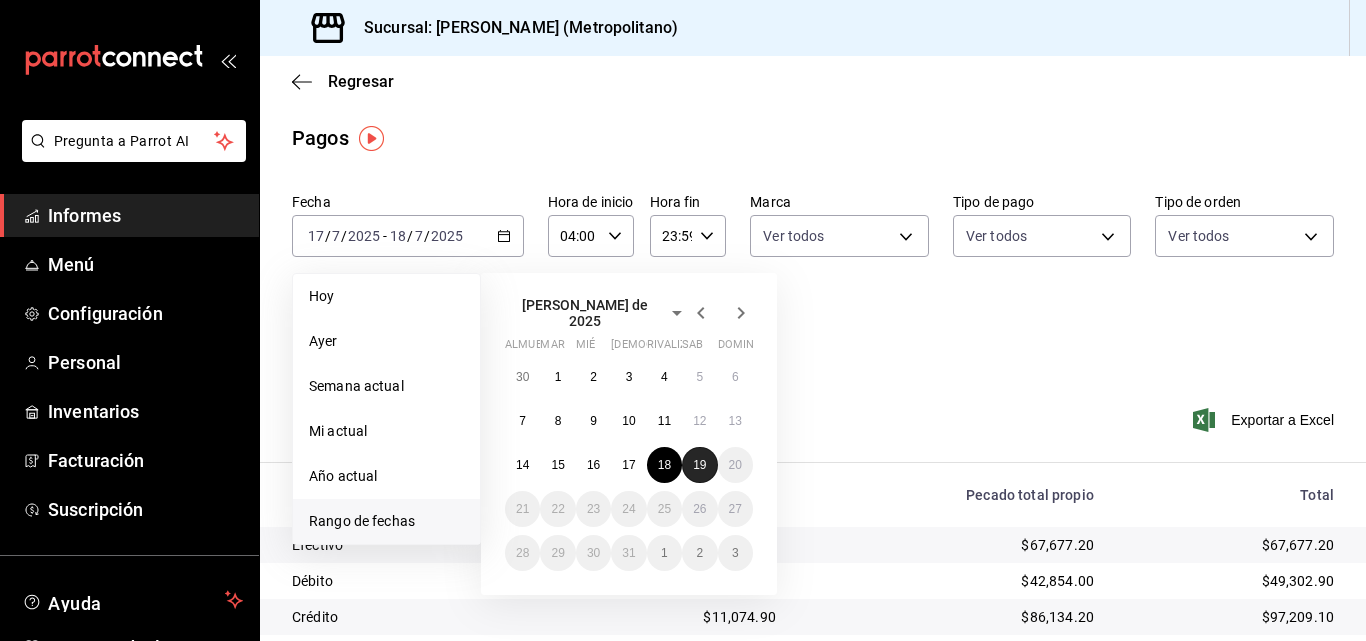 click on "19" at bounding box center [699, 465] 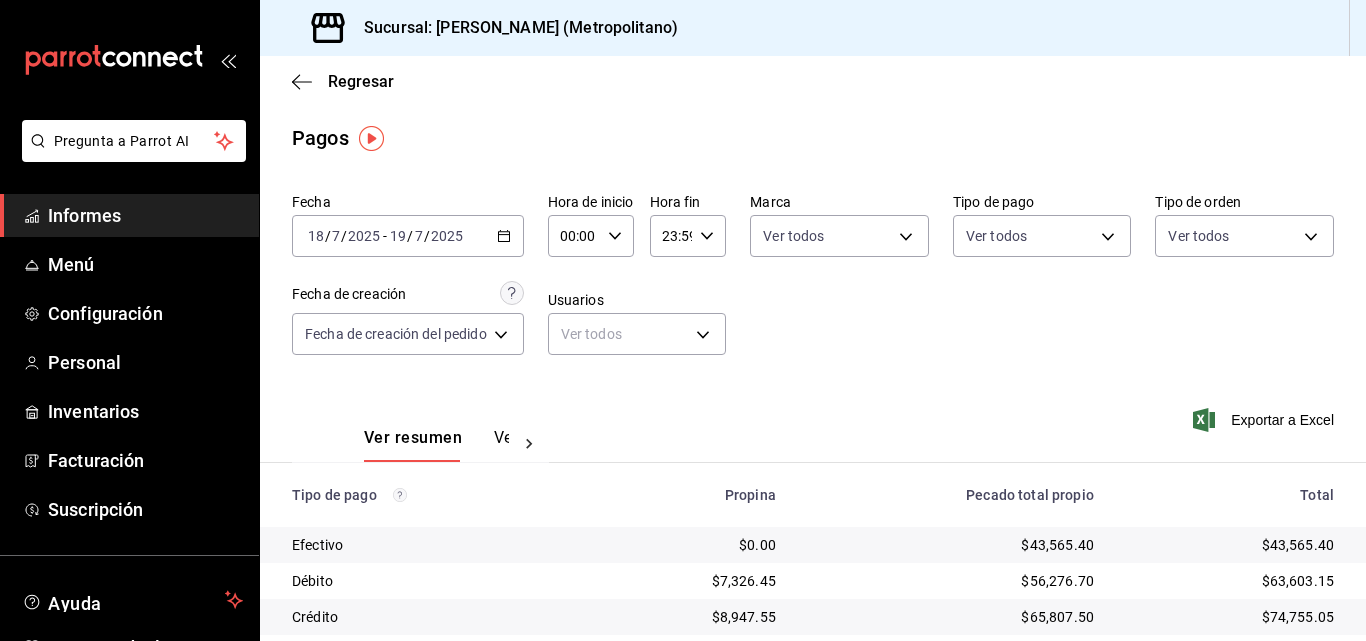 click 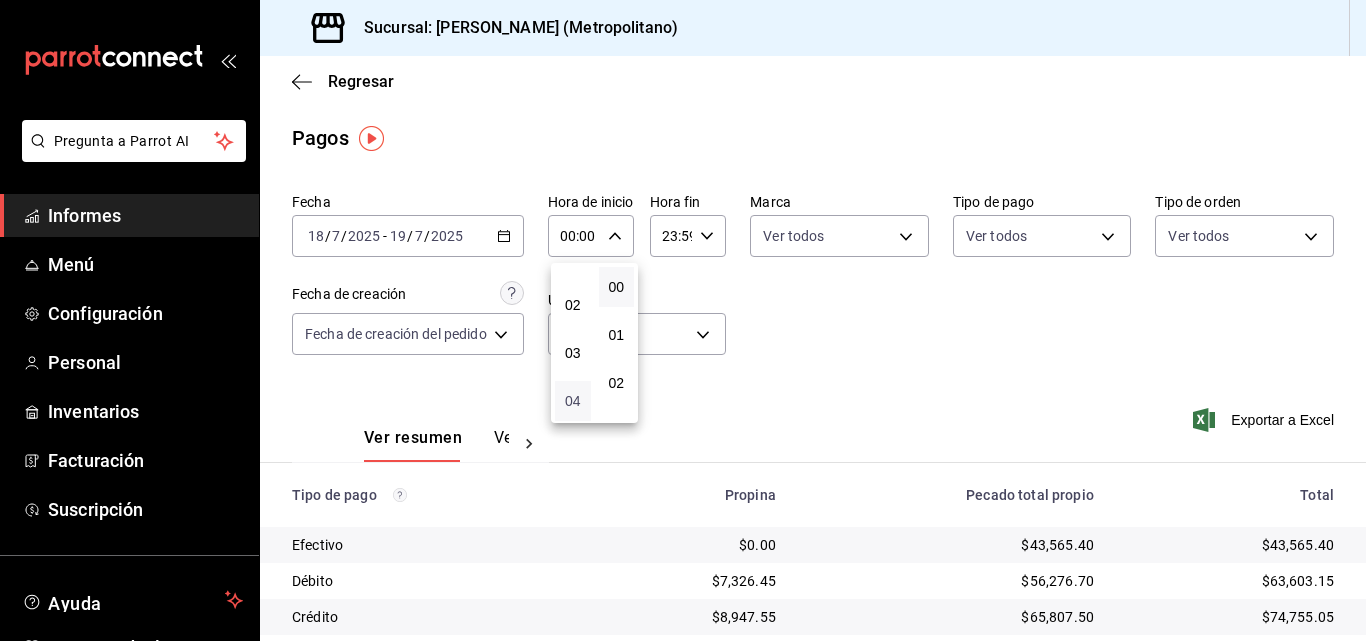 scroll, scrollTop: 100, scrollLeft: 0, axis: vertical 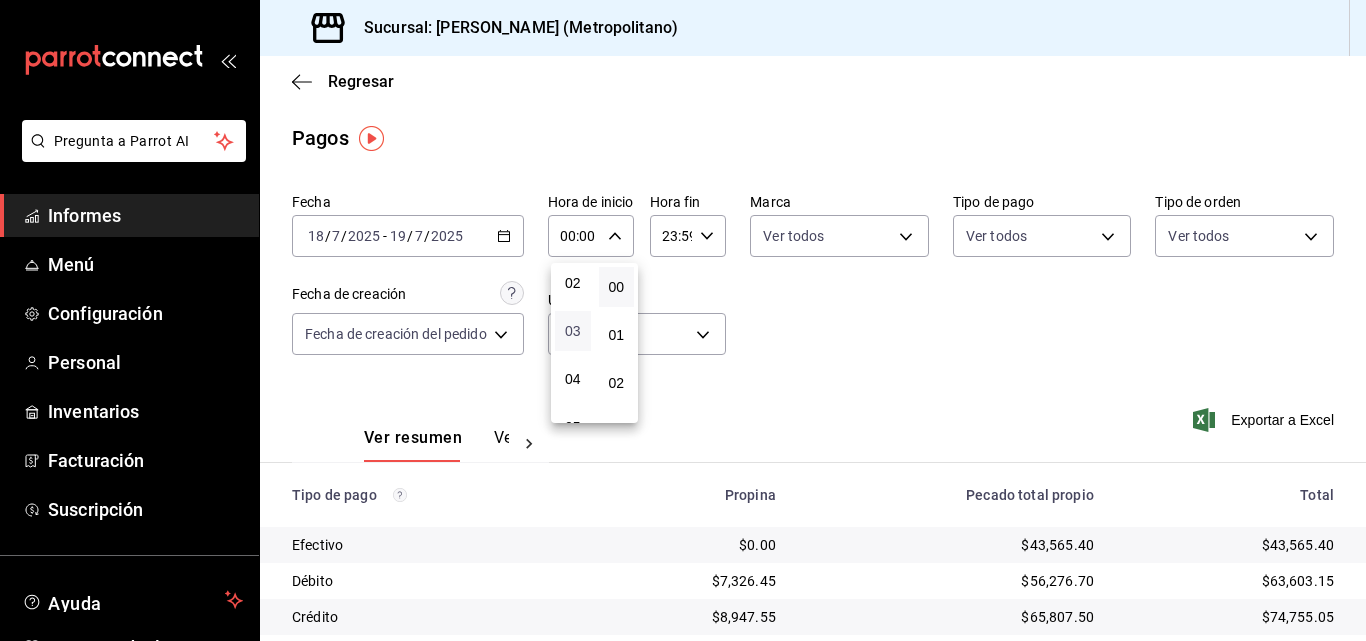 click on "03" at bounding box center (573, 331) 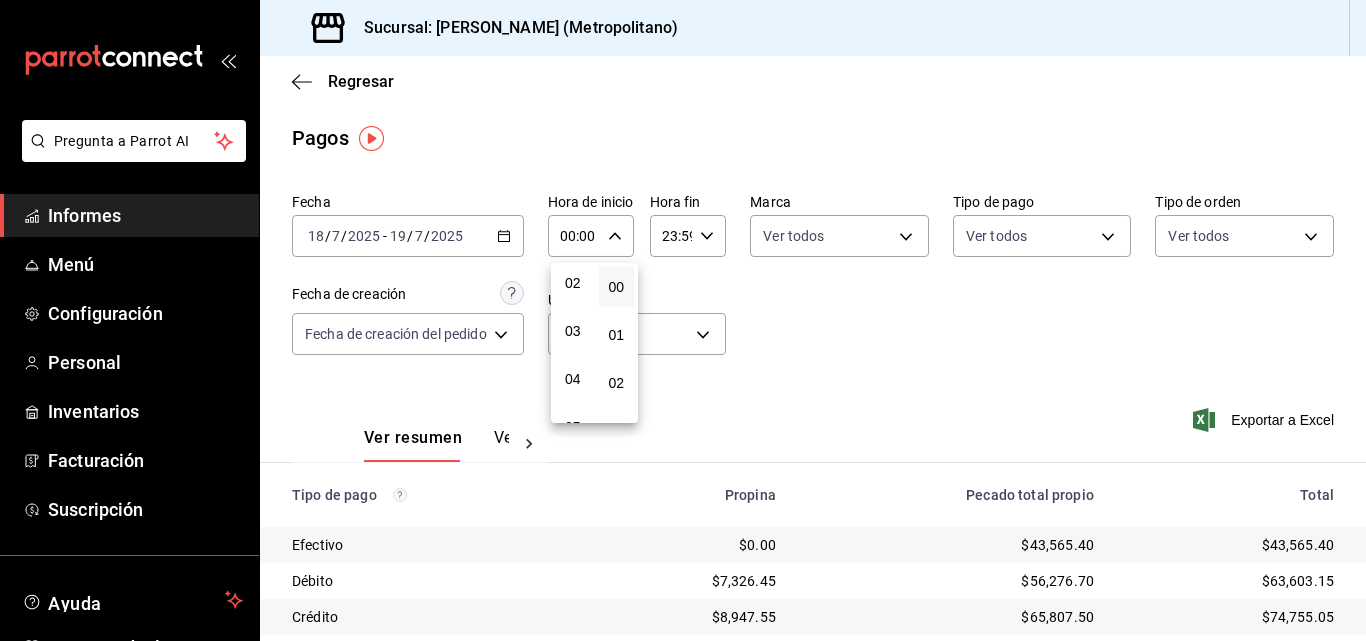type on "03:00" 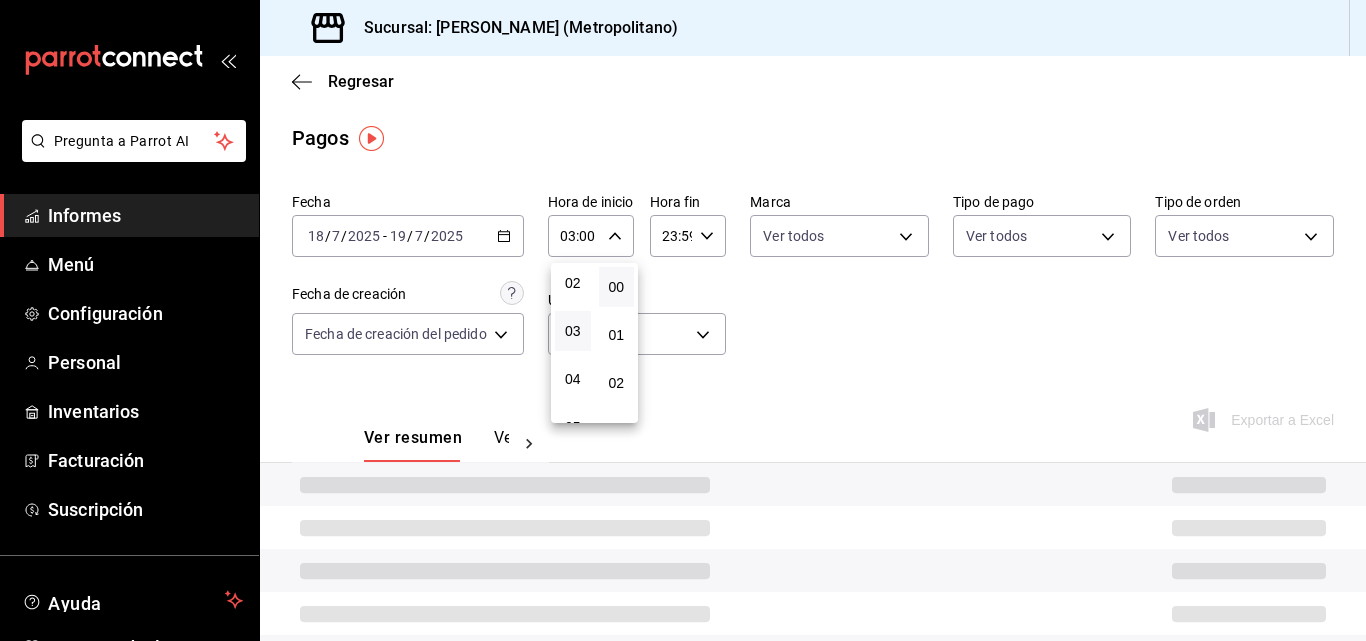 click at bounding box center [683, 320] 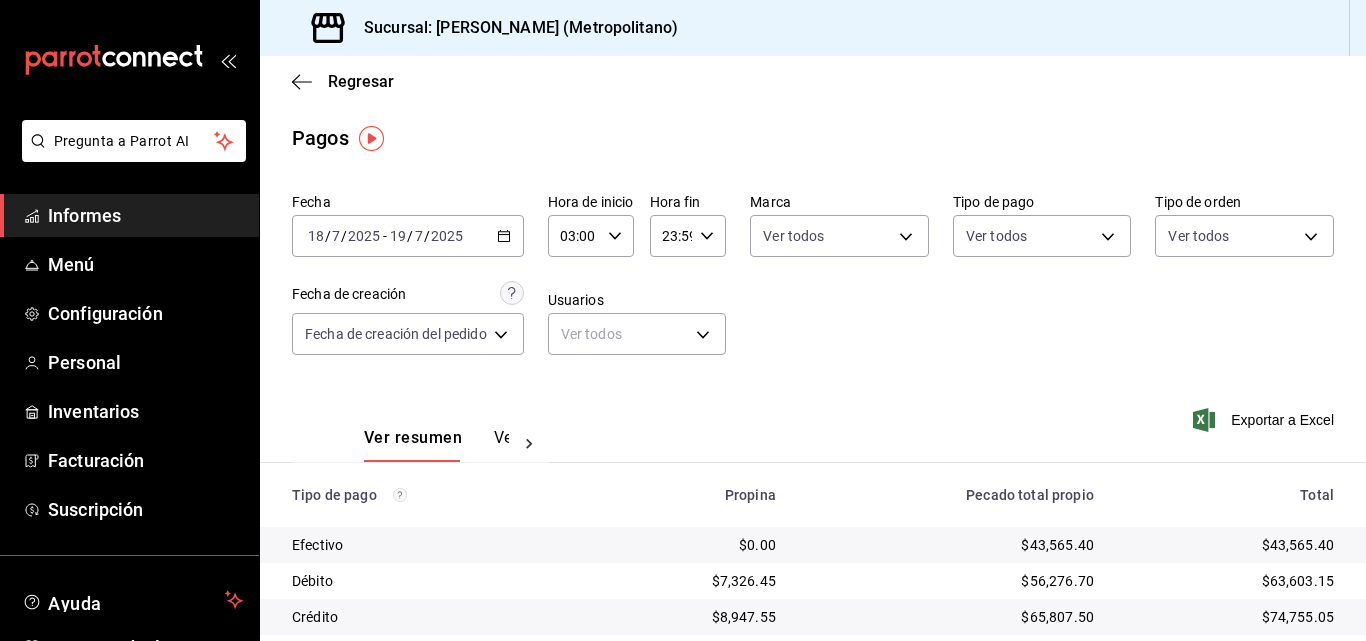 click 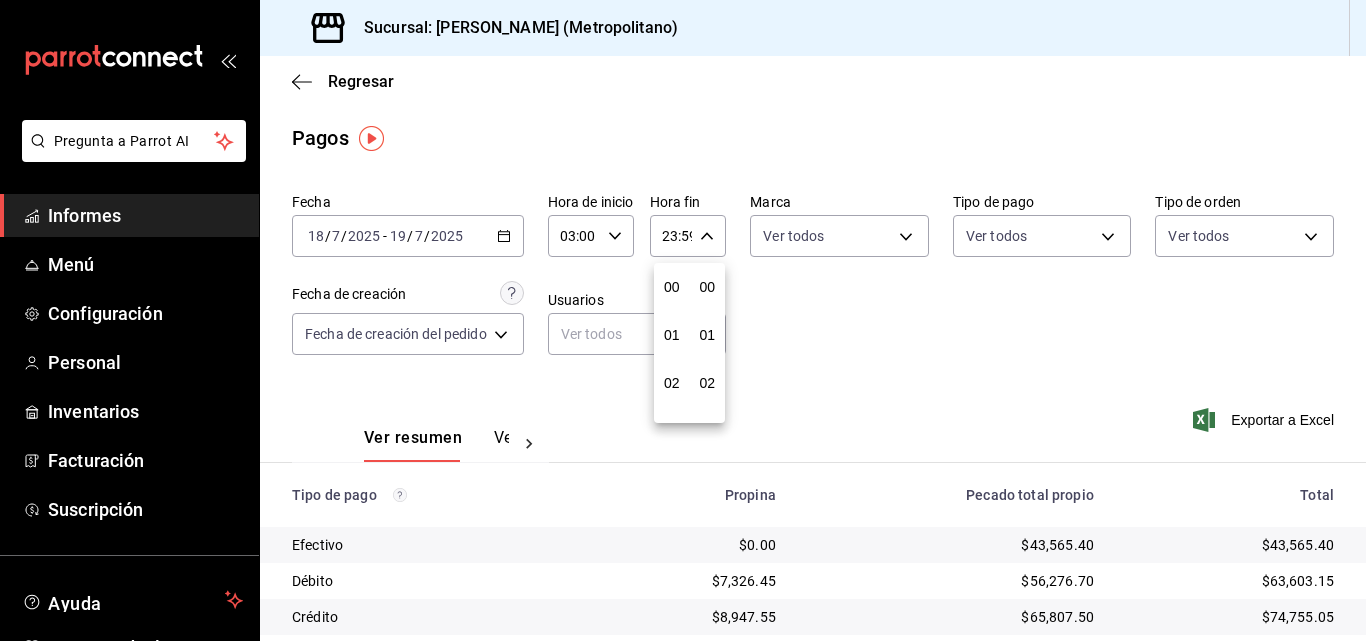 scroll, scrollTop: 992, scrollLeft: 0, axis: vertical 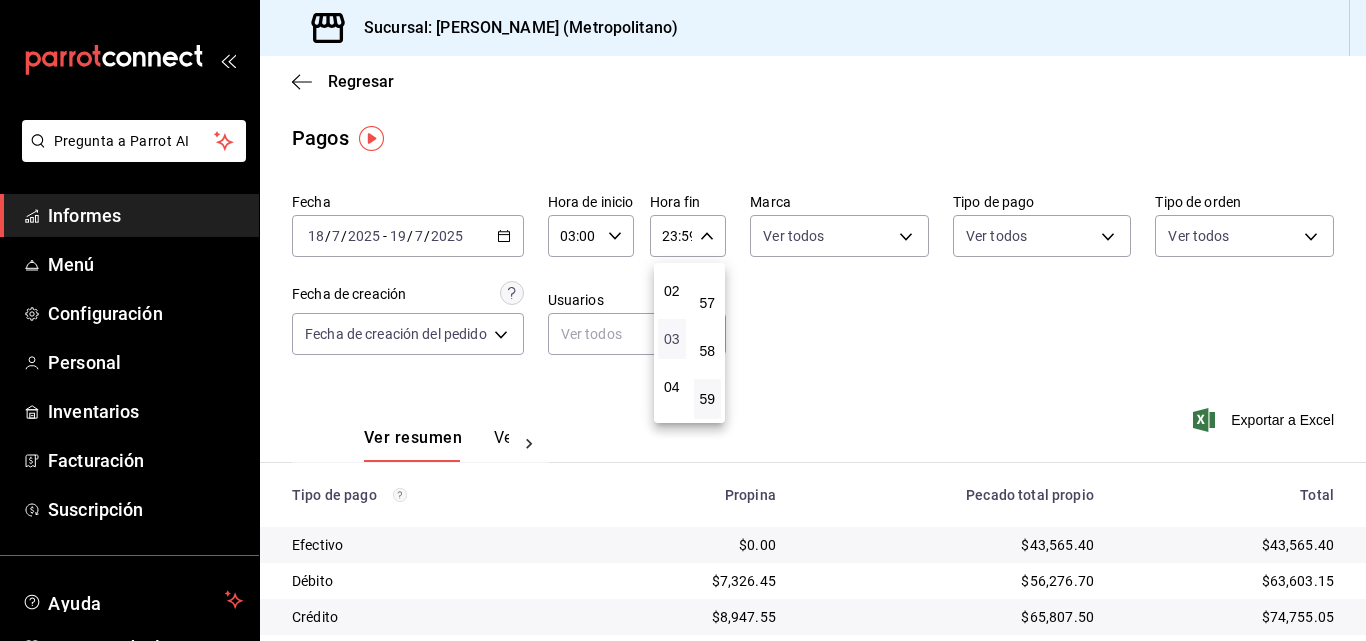 click on "03" at bounding box center [672, 339] 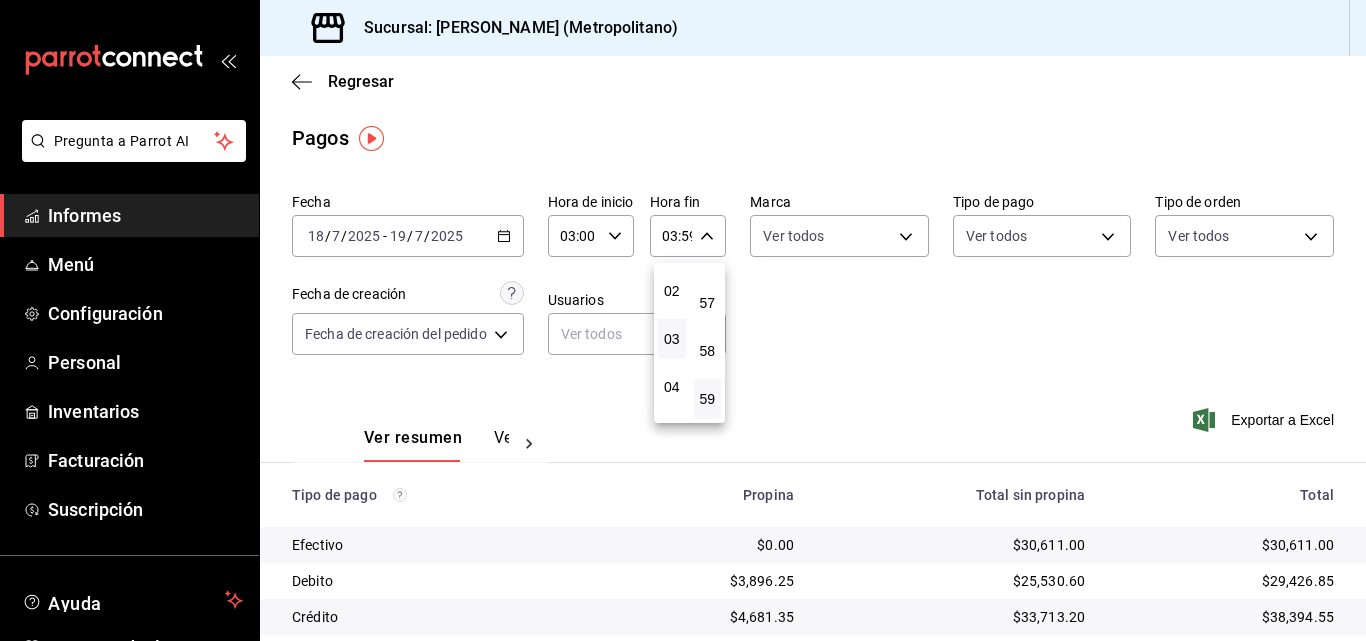 click at bounding box center [683, 320] 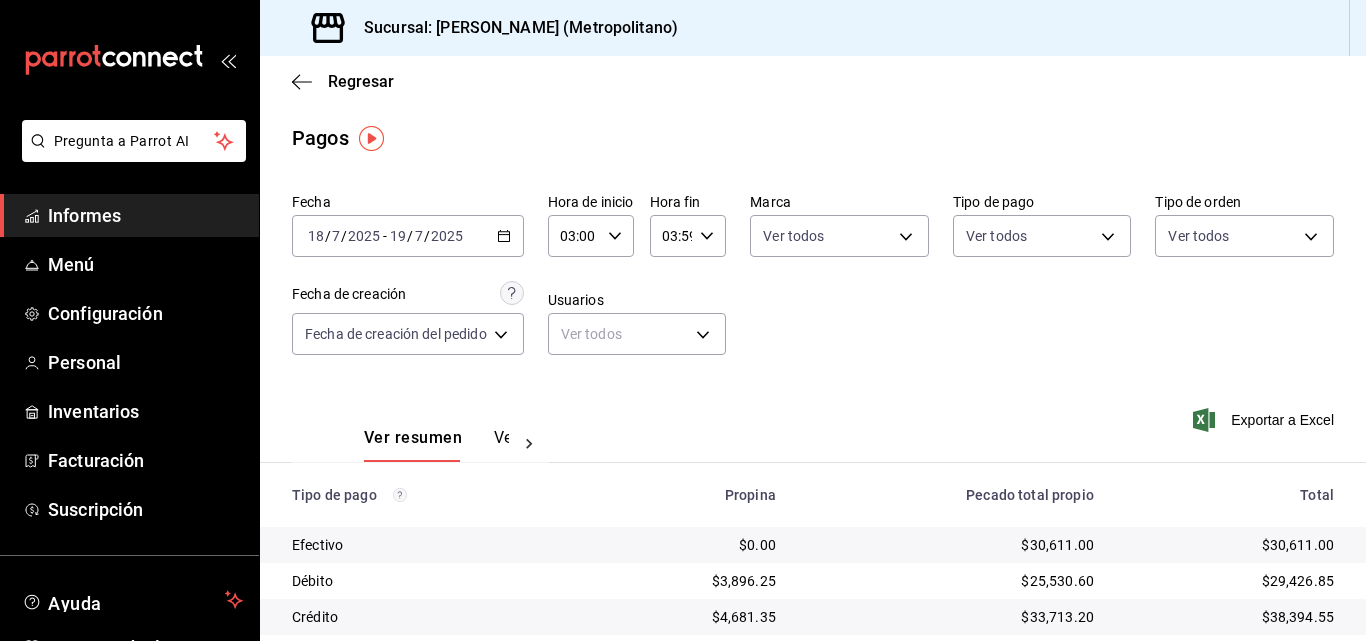 click on "03:00 Hora de inicio" at bounding box center (591, 236) 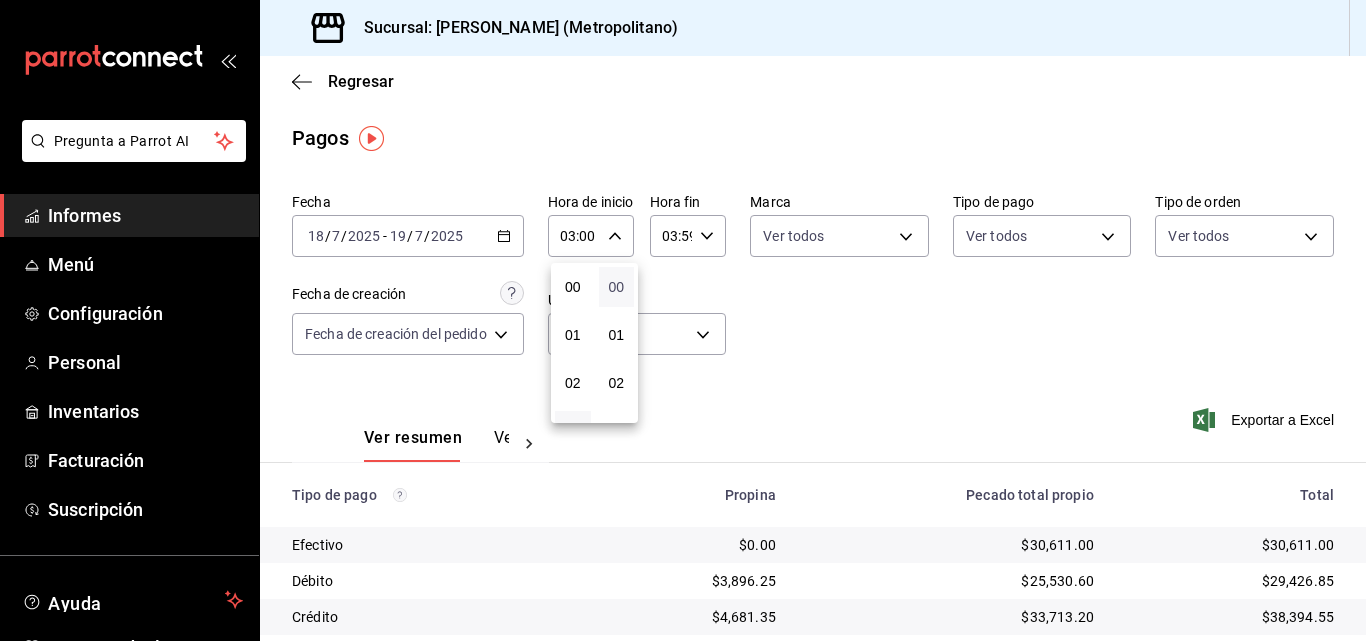 scroll, scrollTop: 144, scrollLeft: 0, axis: vertical 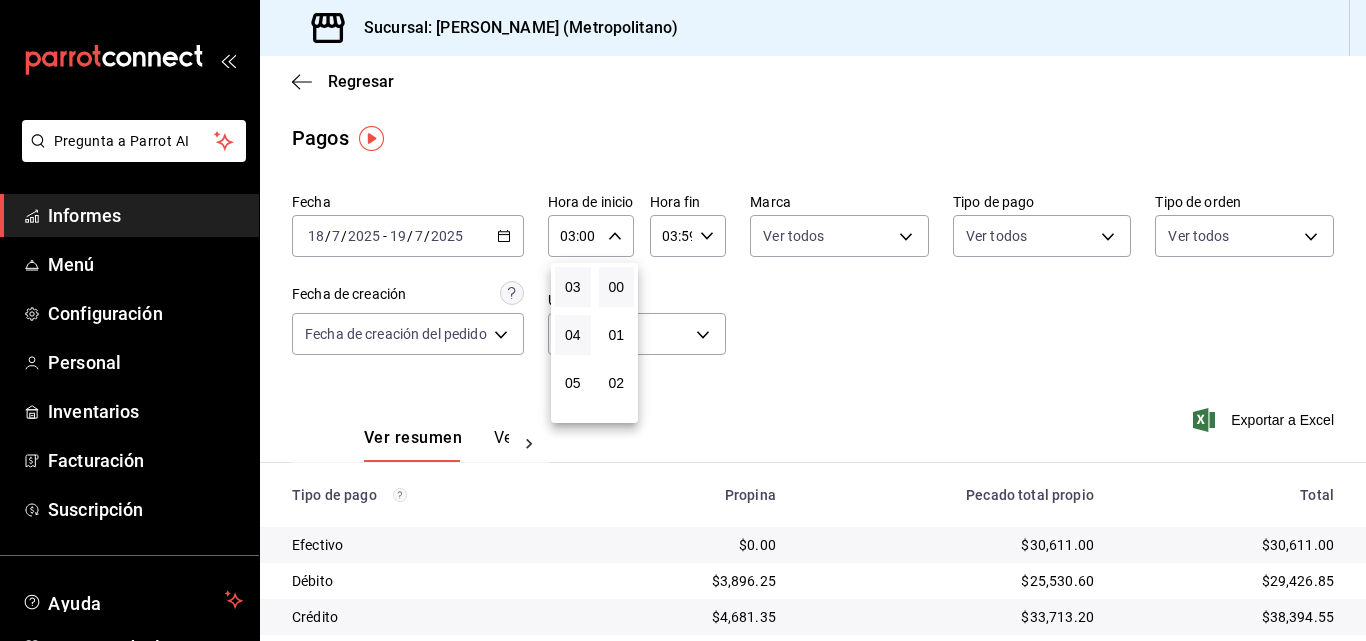 click on "04" at bounding box center (573, 335) 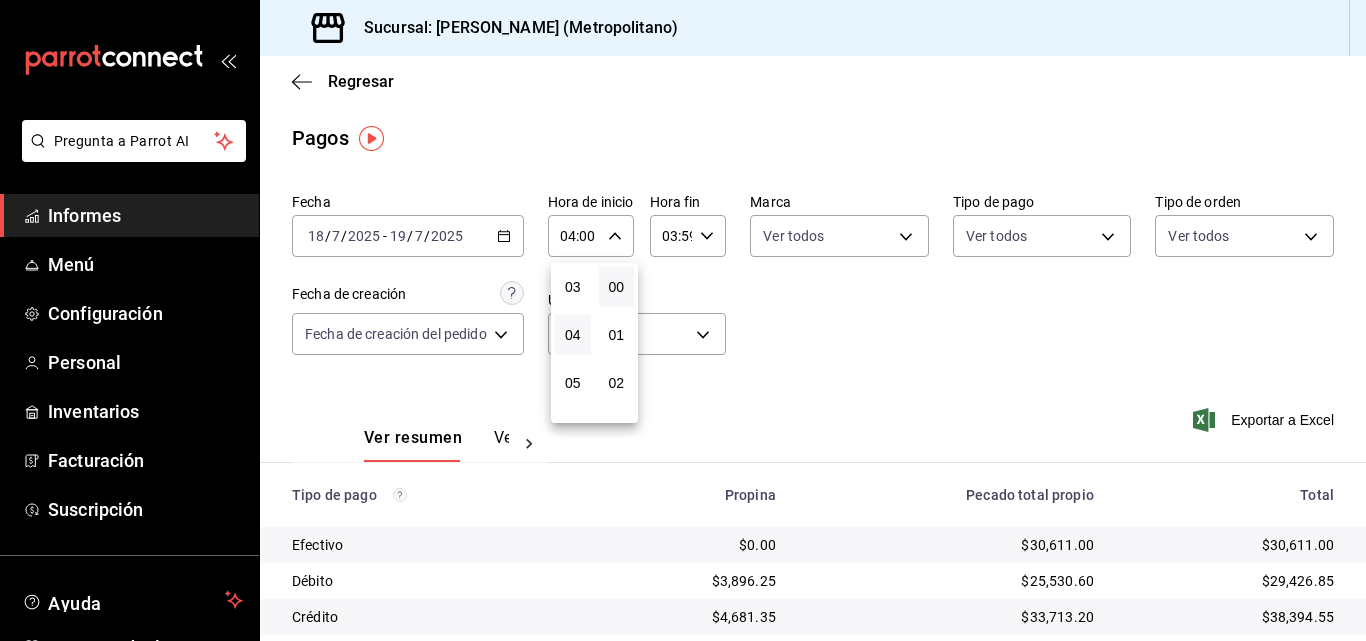 click at bounding box center (683, 320) 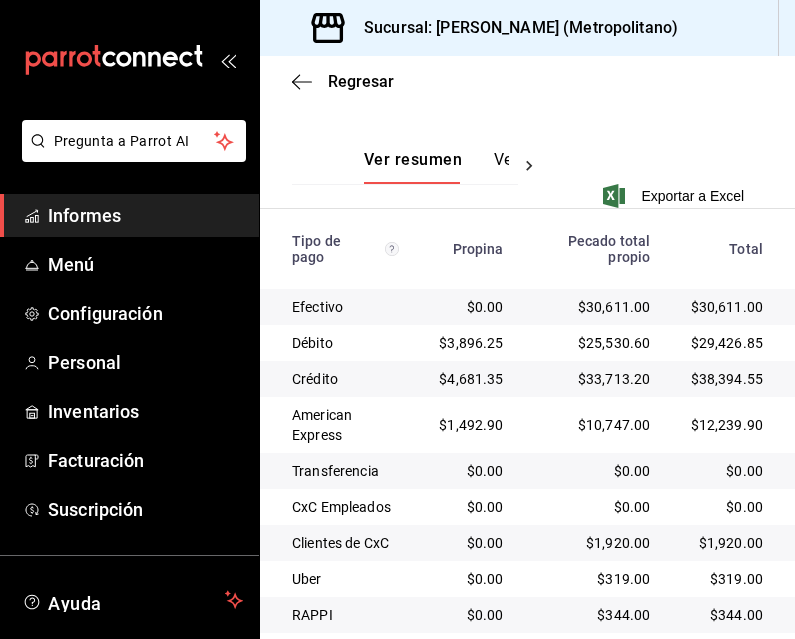 scroll, scrollTop: 554, scrollLeft: 0, axis: vertical 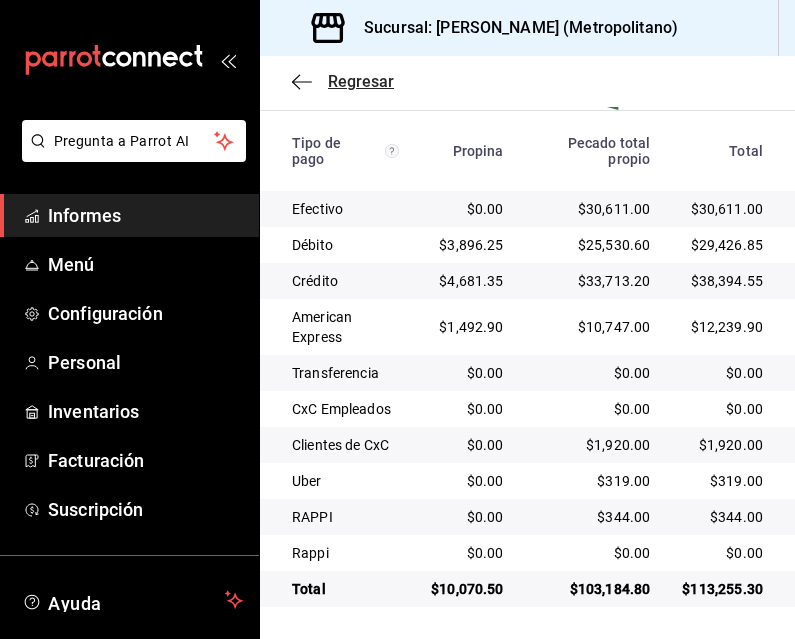 click 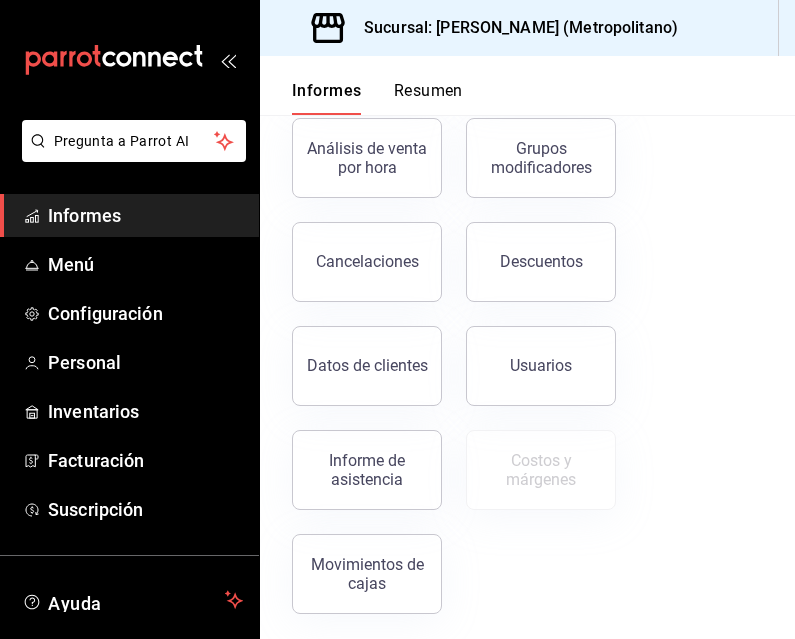 scroll, scrollTop: 429, scrollLeft: 0, axis: vertical 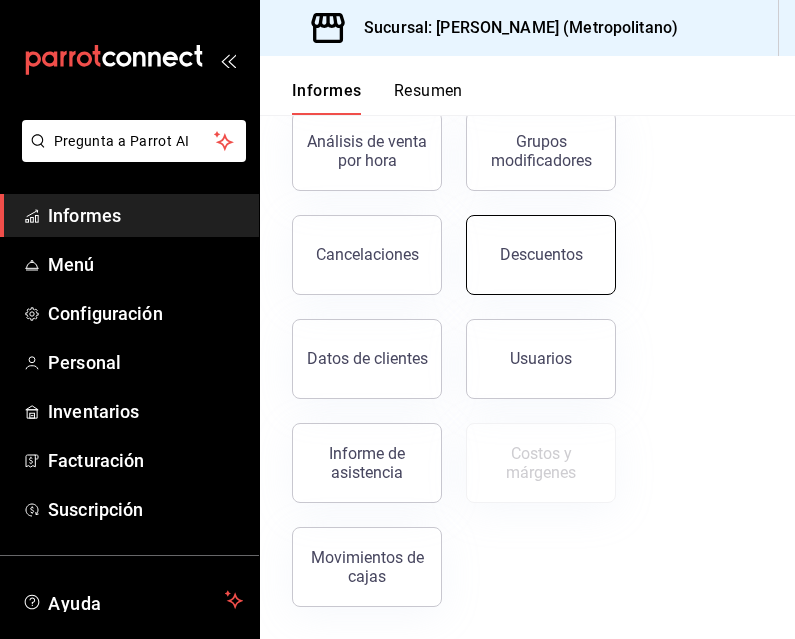 click on "Descuentos" at bounding box center (541, 254) 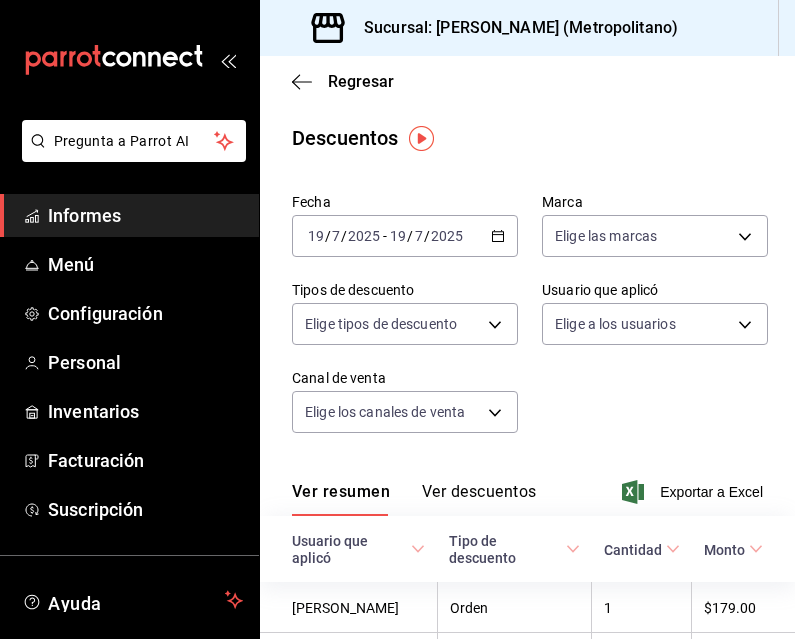click on "[DATE] [DATE] - [DATE] [DATE]" at bounding box center [405, 236] 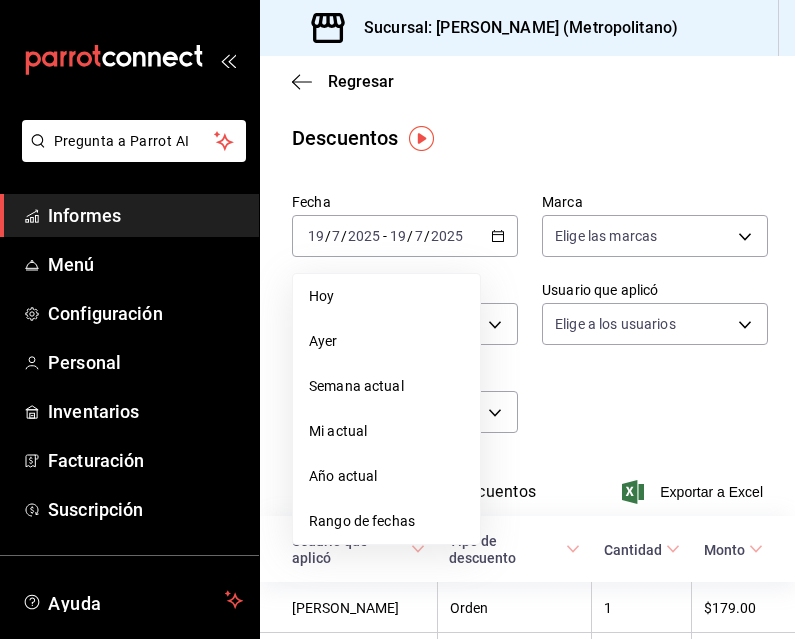 click on "Ayer" at bounding box center [386, 341] 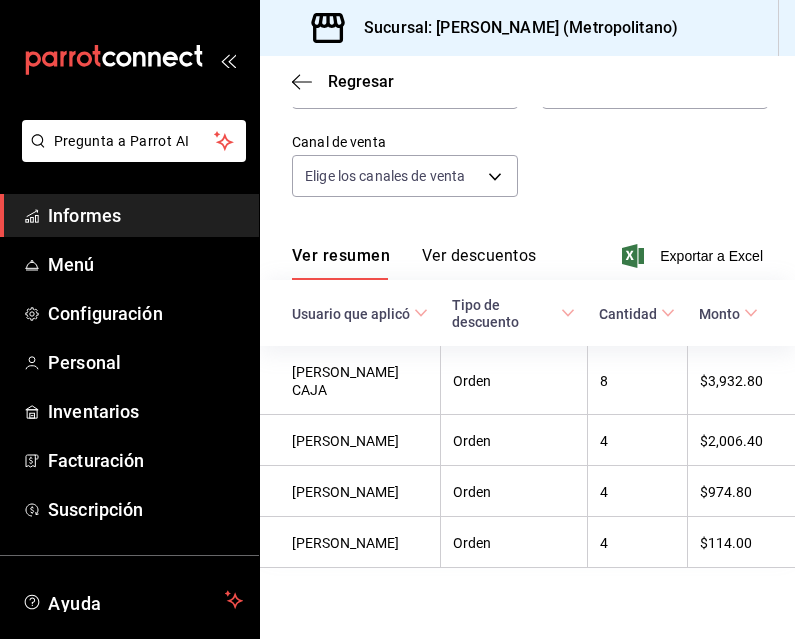 scroll, scrollTop: 247, scrollLeft: 0, axis: vertical 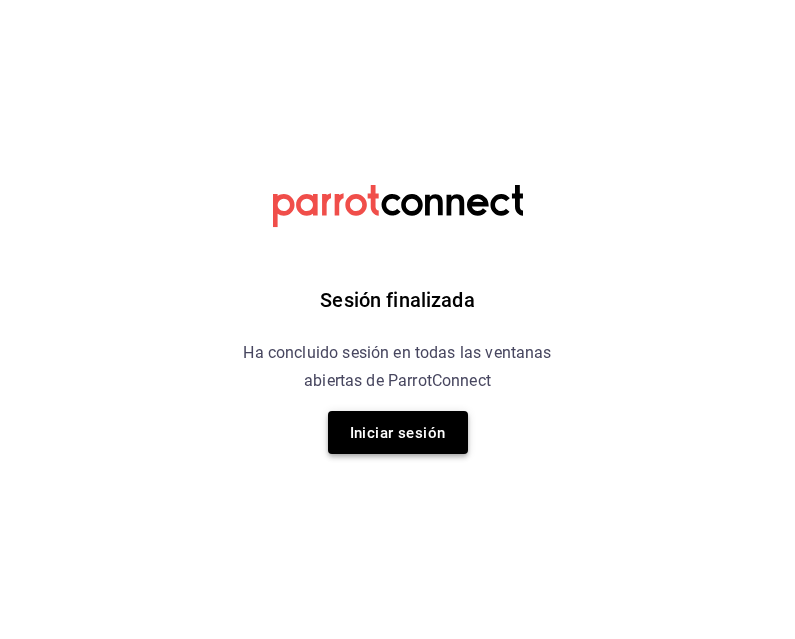 click on "Iniciar sesión" at bounding box center [398, 432] 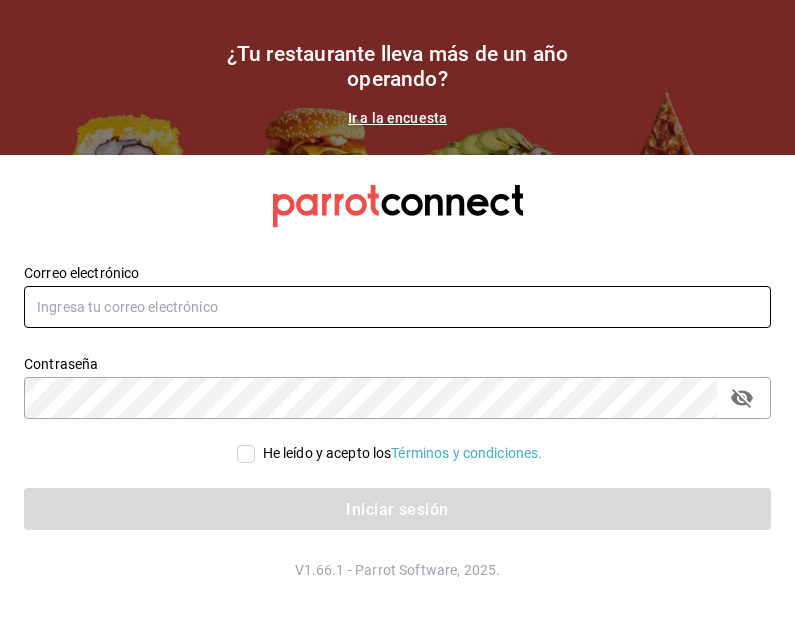 type on "[EMAIL_ADDRESS][PERSON_NAME][DOMAIN_NAME]" 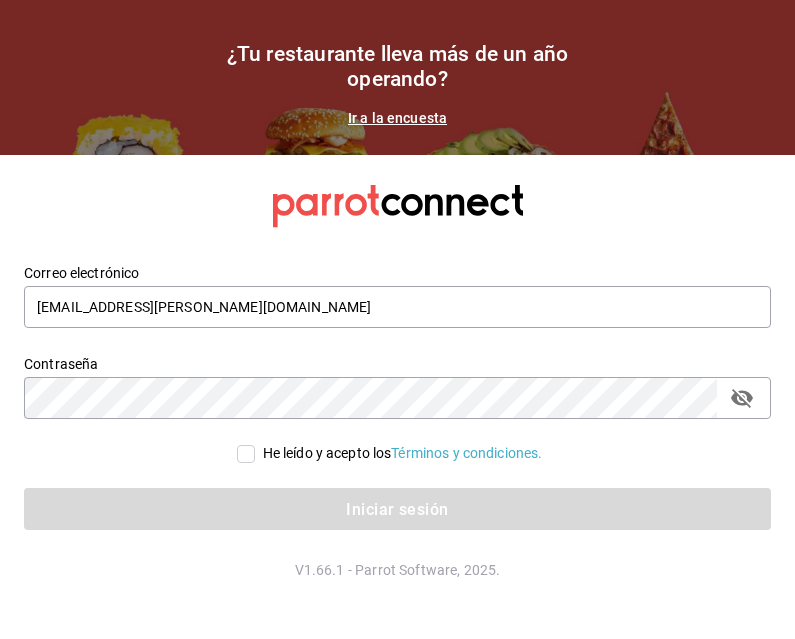 click on "He leído y acepto los  Términos y condiciones." at bounding box center [246, 454] 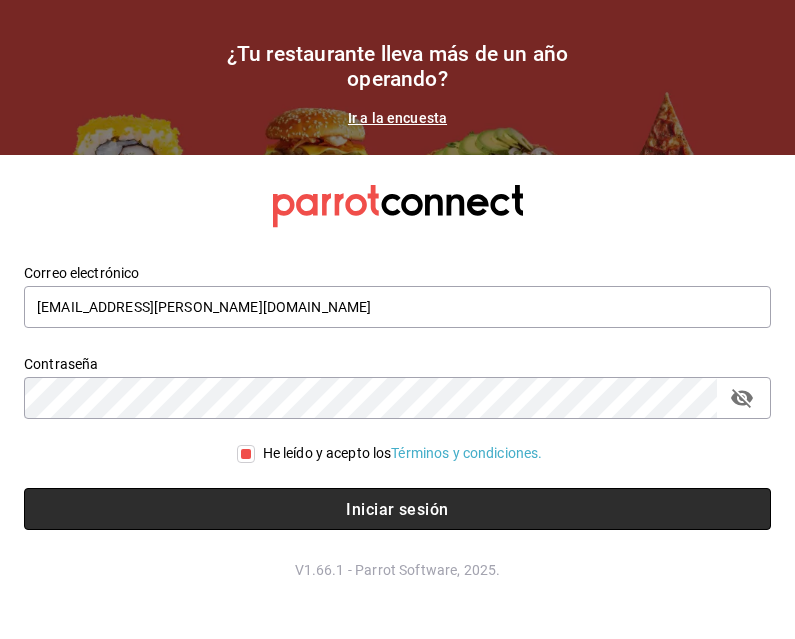 click on "Iniciar sesión" at bounding box center (397, 509) 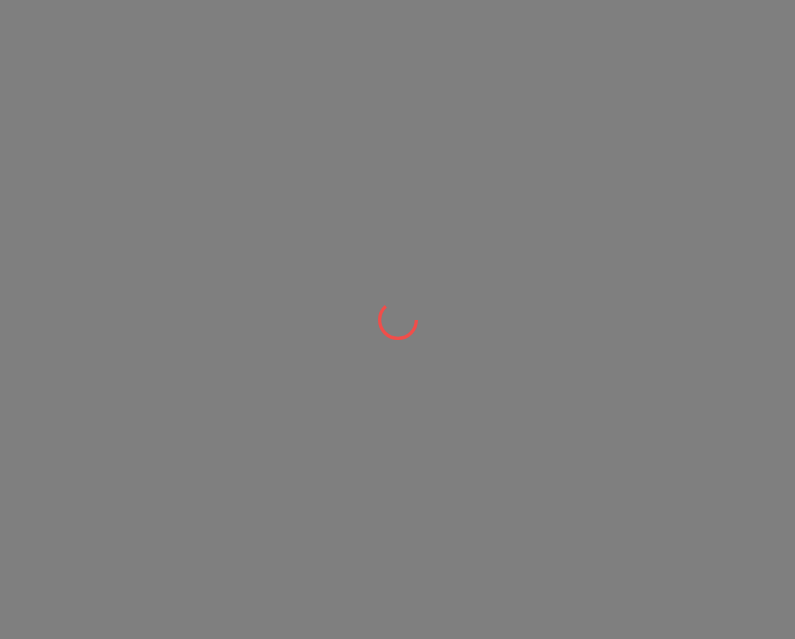 scroll, scrollTop: 0, scrollLeft: 0, axis: both 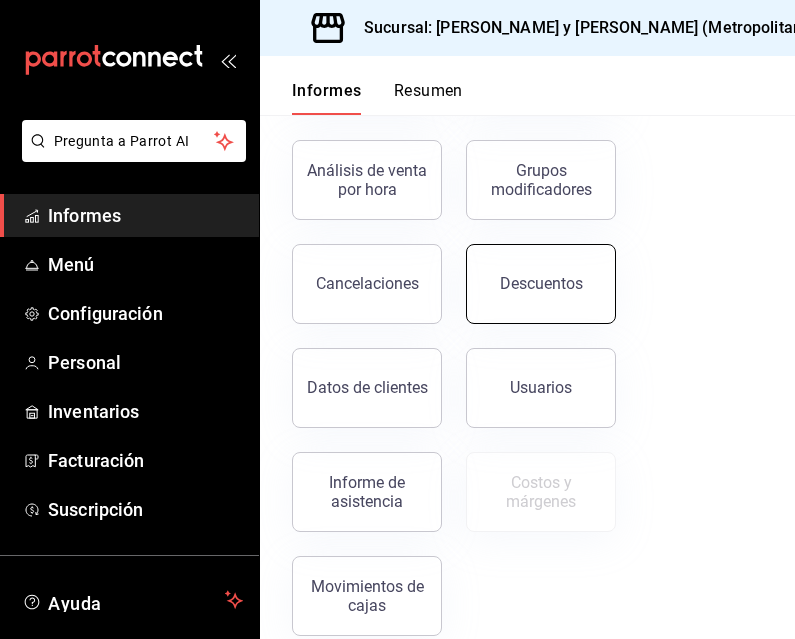 click on "Descuentos" at bounding box center (541, 284) 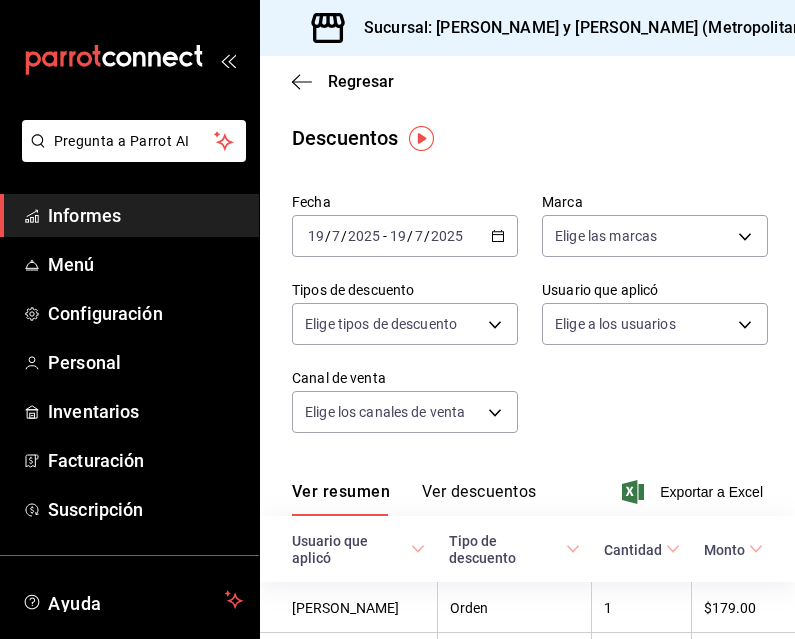 click 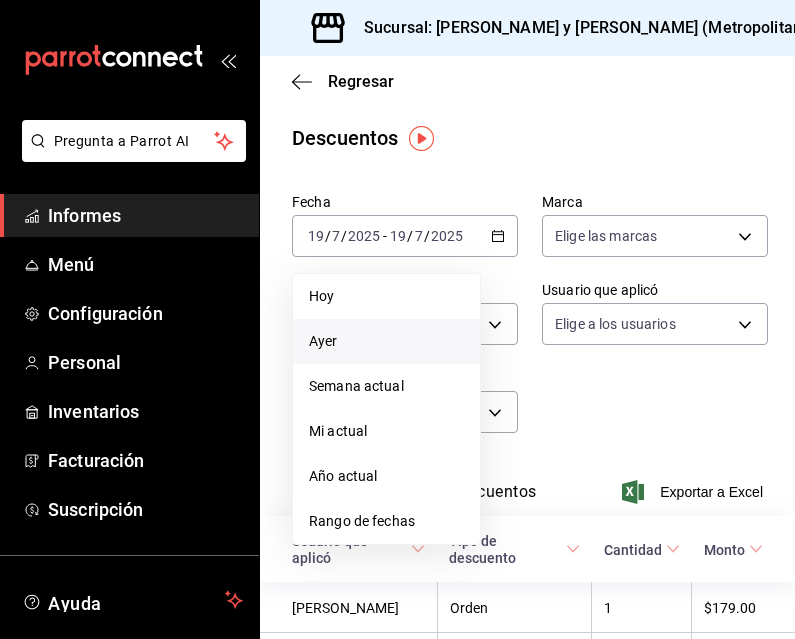 click on "Ayer" at bounding box center [386, 341] 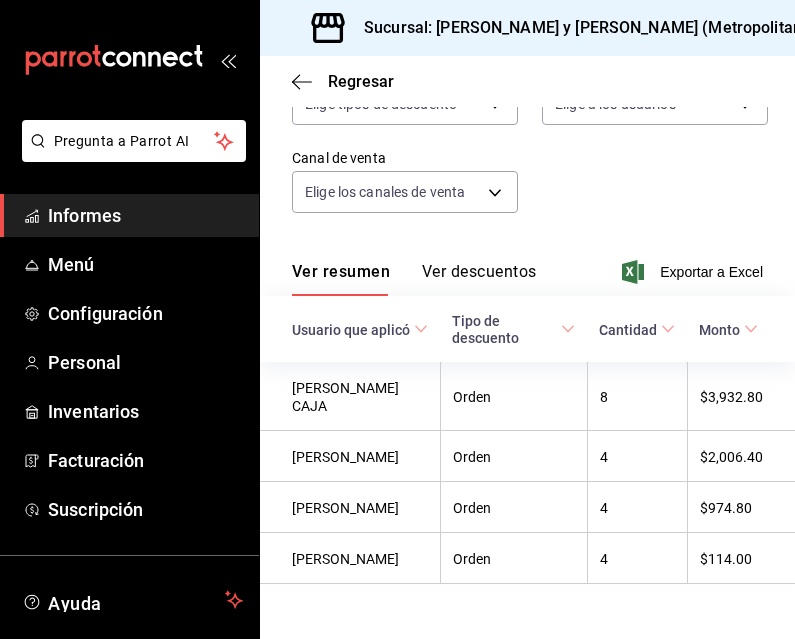 scroll, scrollTop: 247, scrollLeft: 0, axis: vertical 